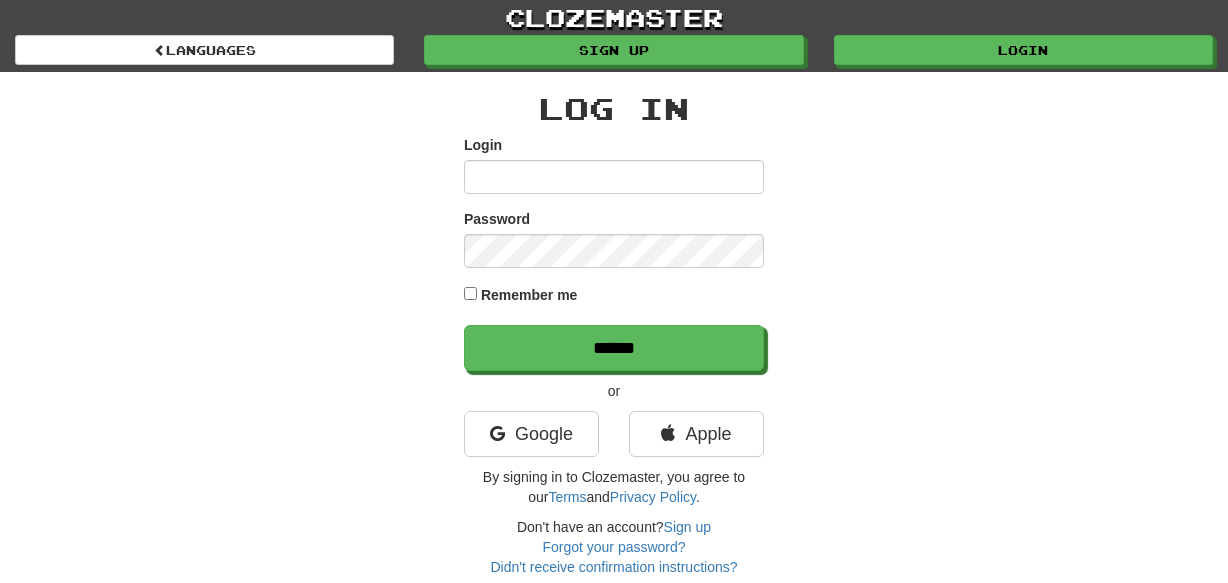 scroll, scrollTop: 0, scrollLeft: 0, axis: both 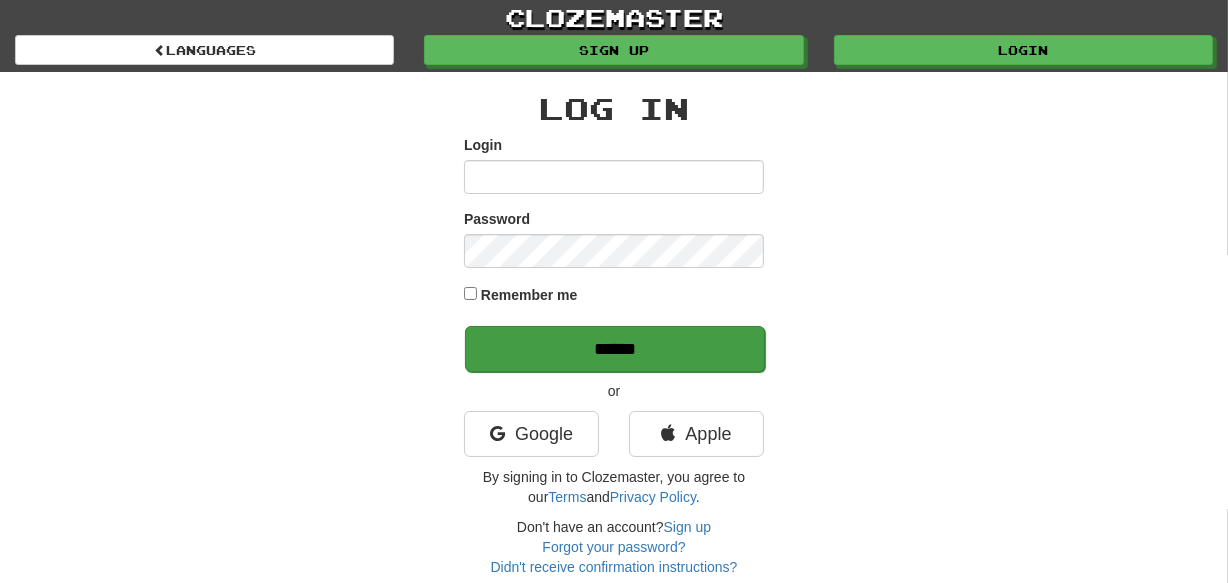 type on "********" 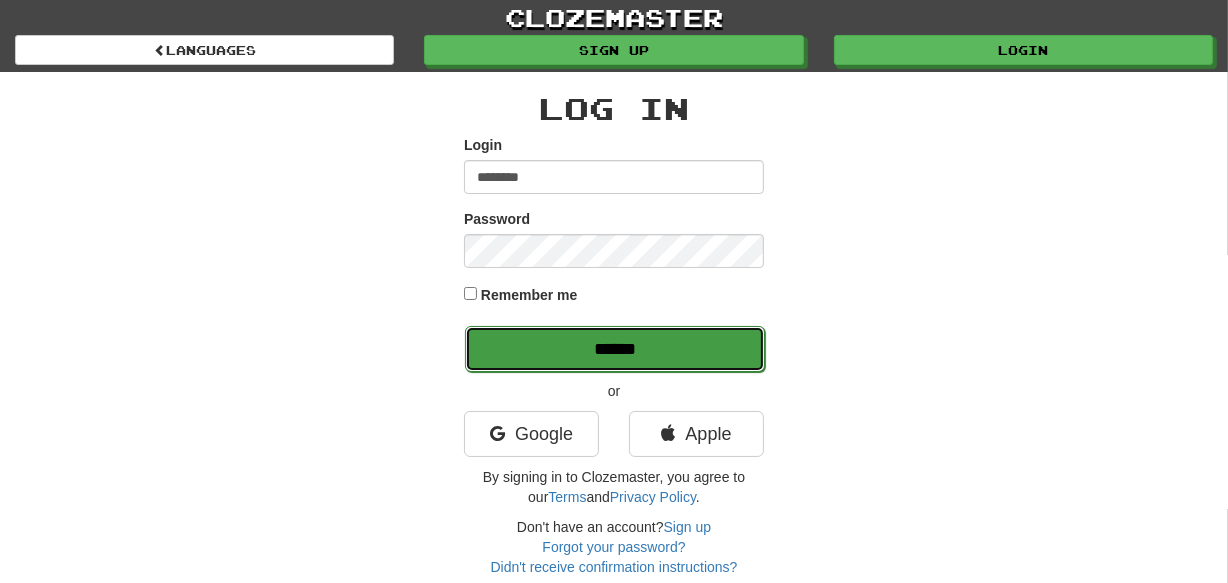 click on "******" at bounding box center (615, 349) 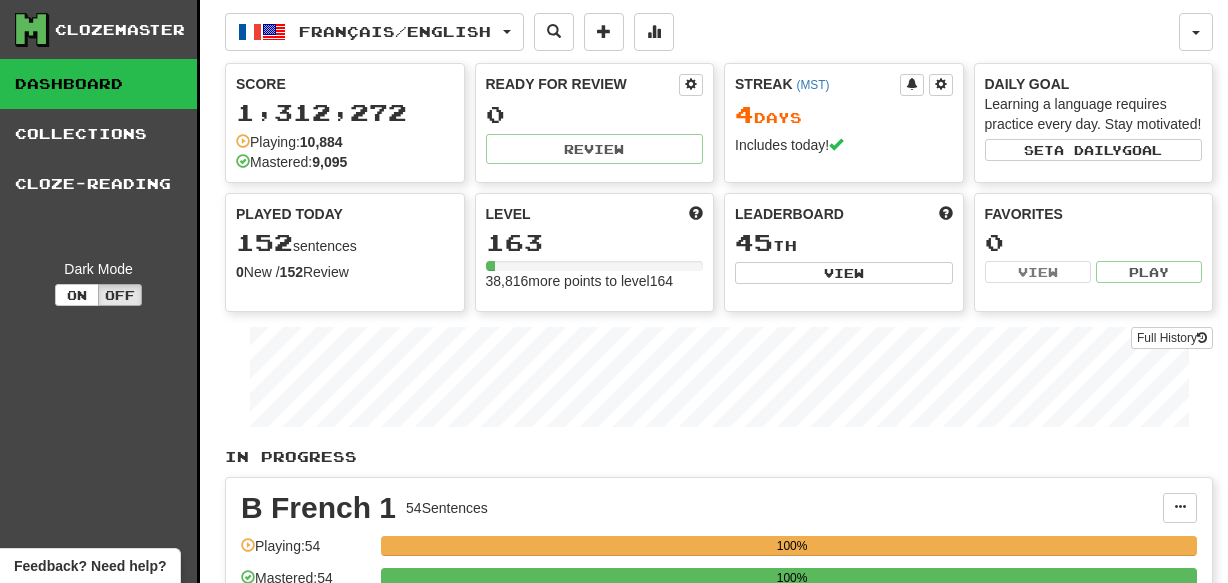 scroll, scrollTop: 0, scrollLeft: 0, axis: both 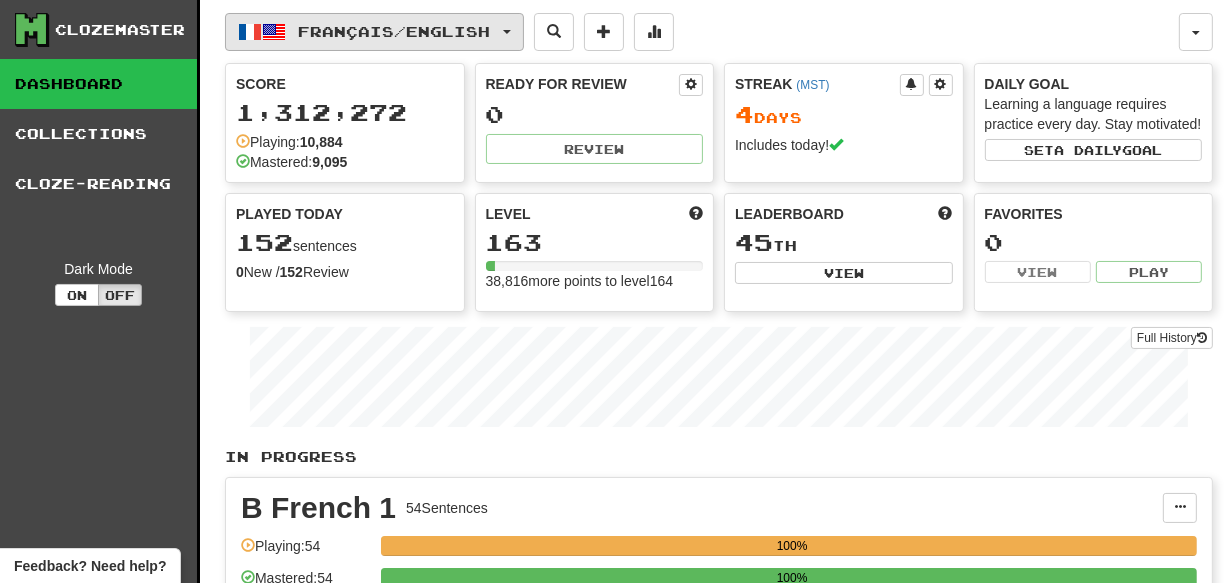 click on "Français  /  English" at bounding box center [395, 31] 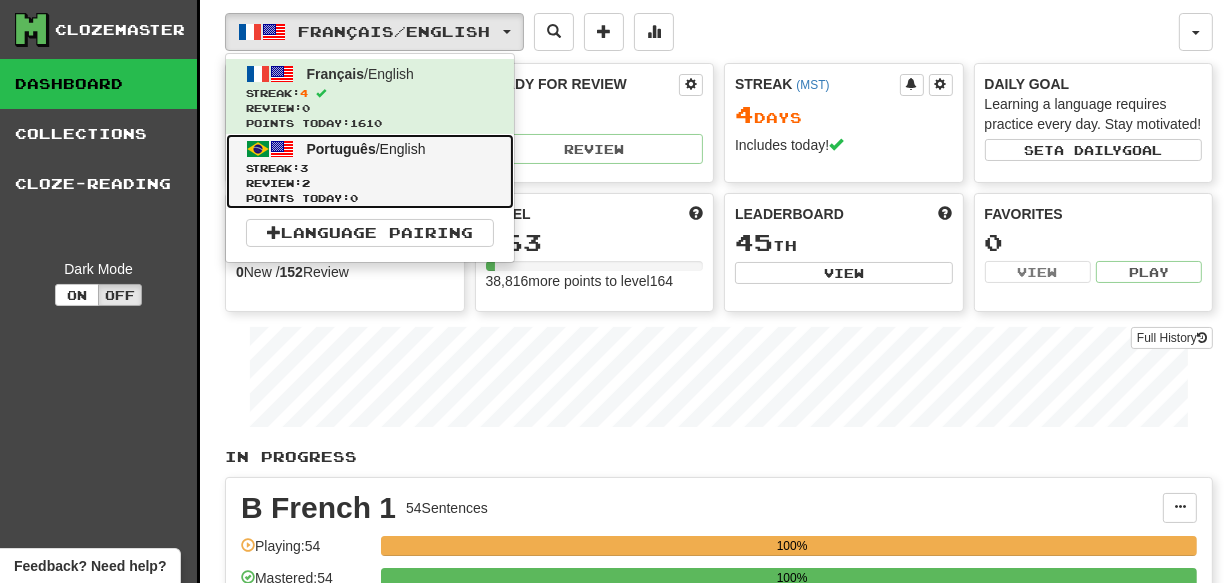 click on "Streak:  3" at bounding box center (370, 168) 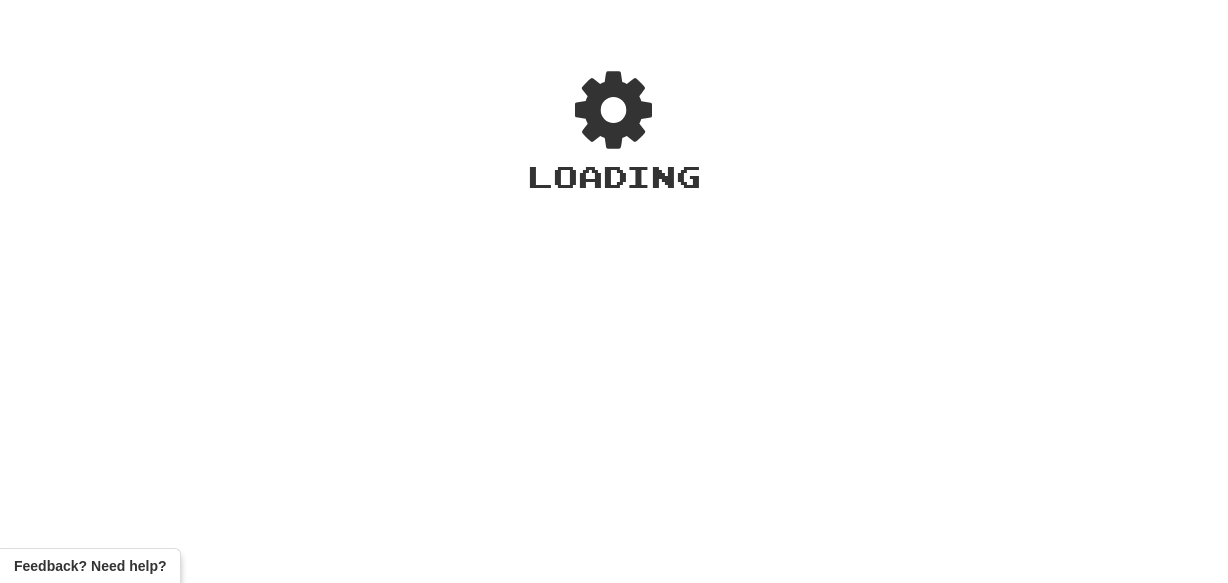 scroll, scrollTop: 0, scrollLeft: 0, axis: both 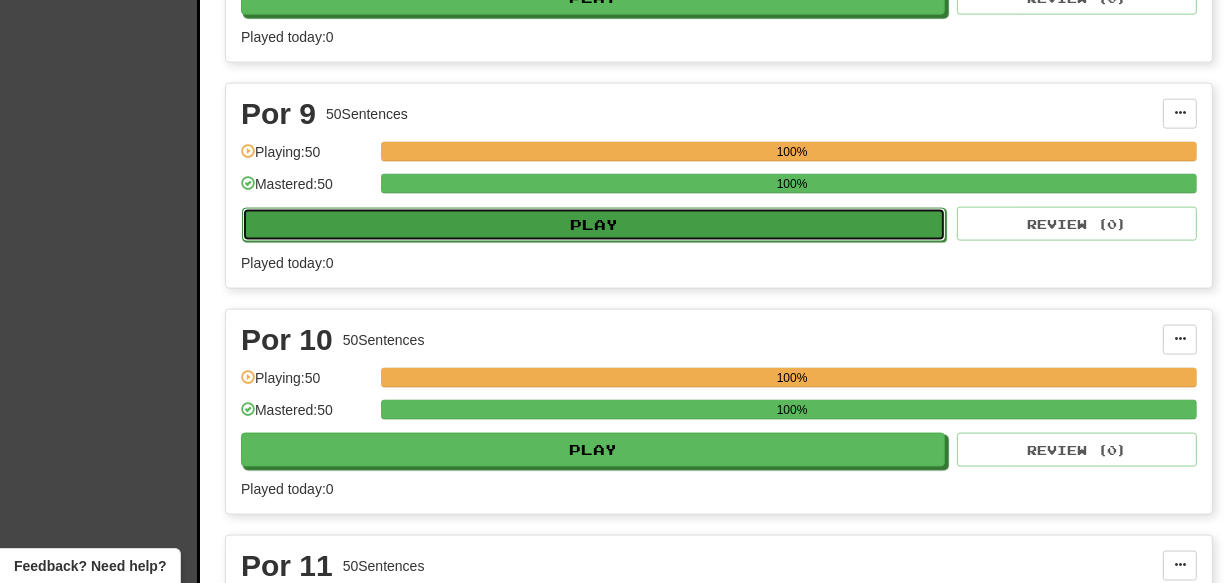 click on "Play" at bounding box center [594, 225] 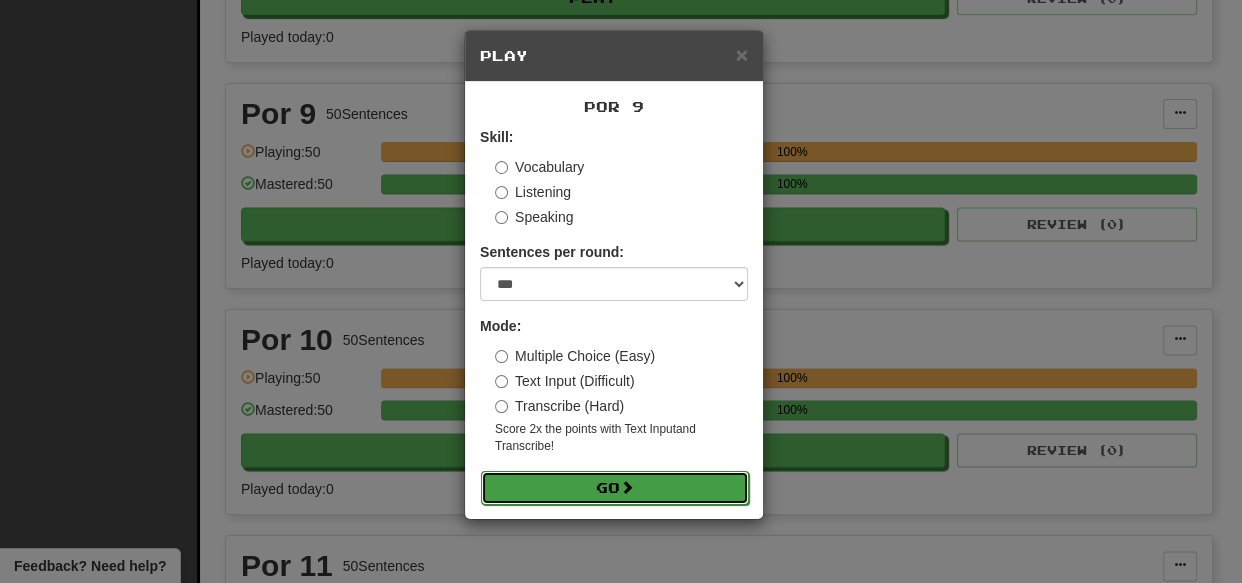 click at bounding box center (627, 487) 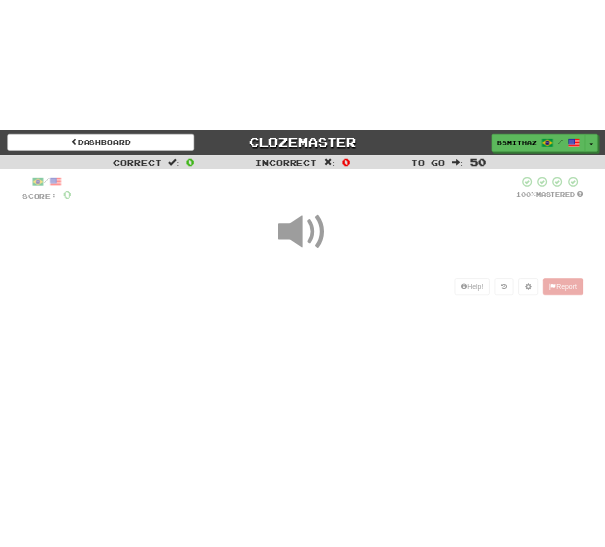 scroll, scrollTop: 0, scrollLeft: 0, axis: both 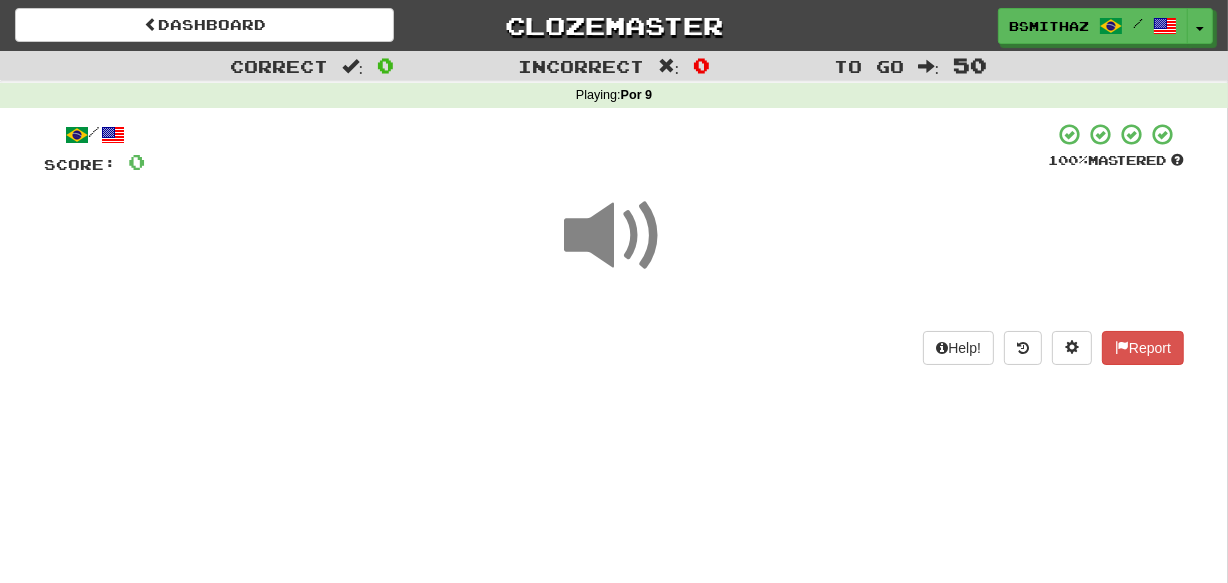 click at bounding box center [614, 236] 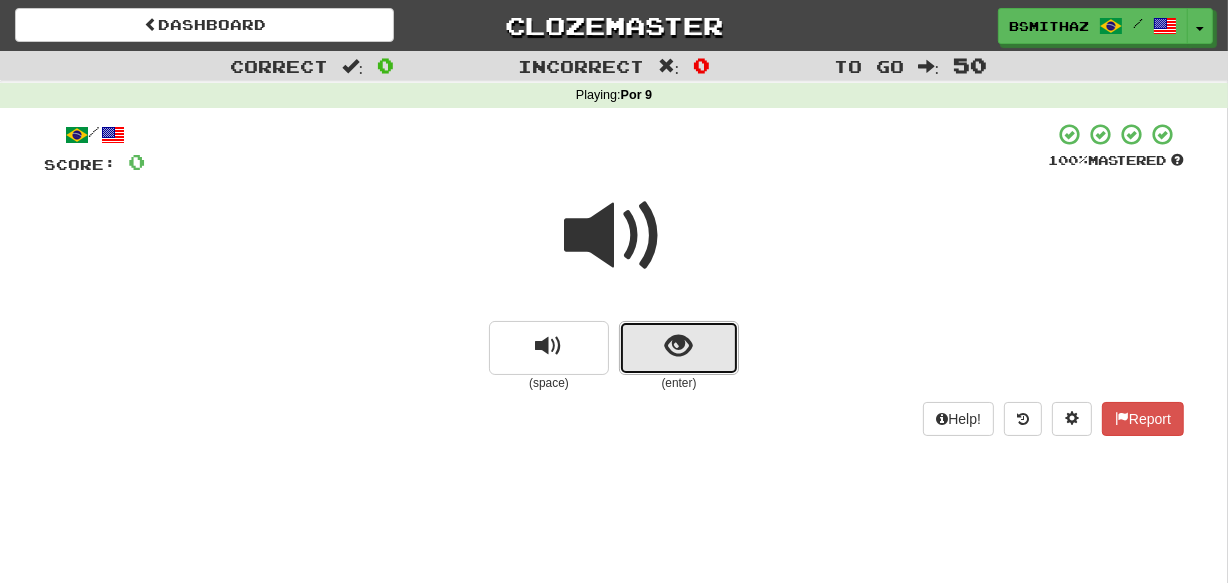 click at bounding box center [679, 346] 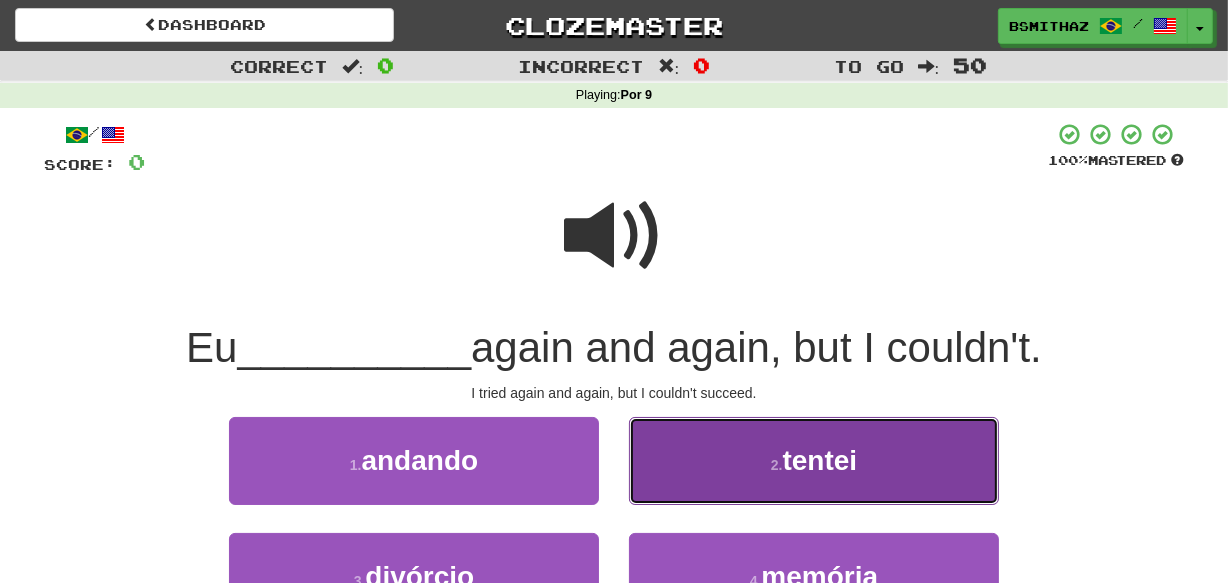 click on "2 .  tentei" at bounding box center (814, 460) 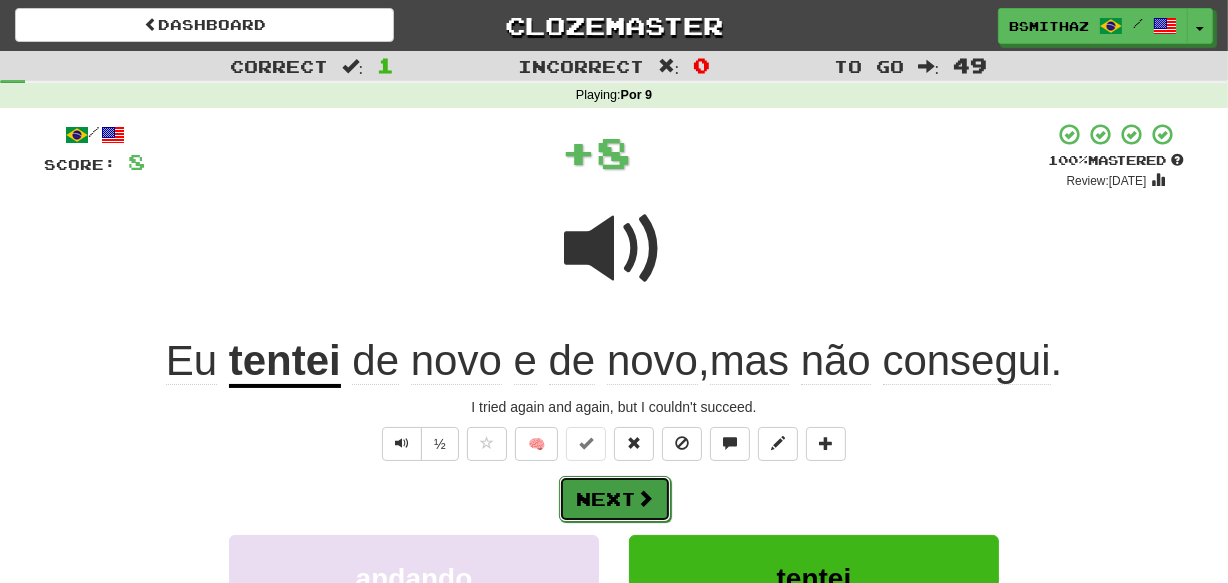 click at bounding box center (645, 498) 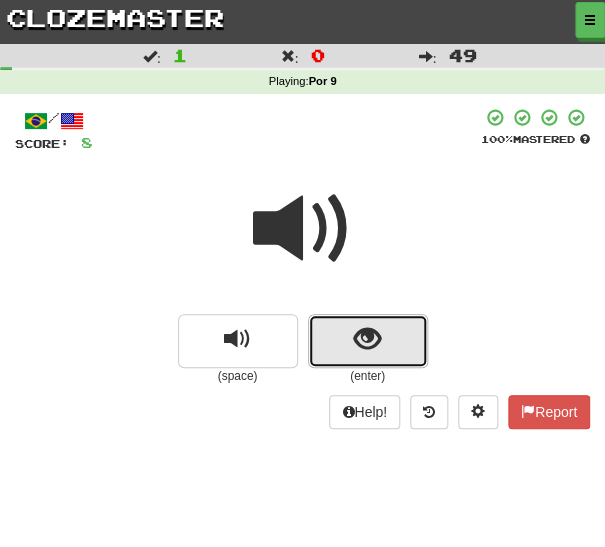 click at bounding box center [367, 339] 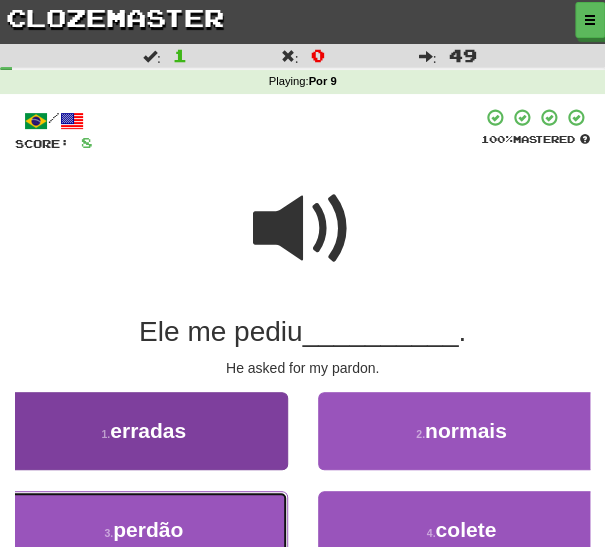 click on "3 .  perdão" at bounding box center (144, 530) 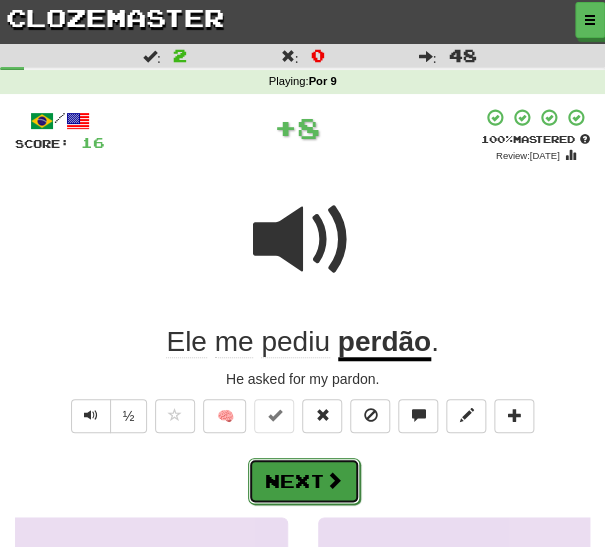 click at bounding box center (334, 480) 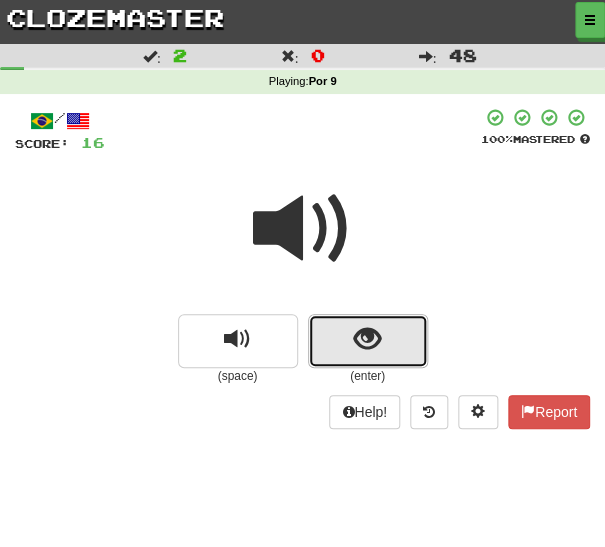 click at bounding box center [368, 341] 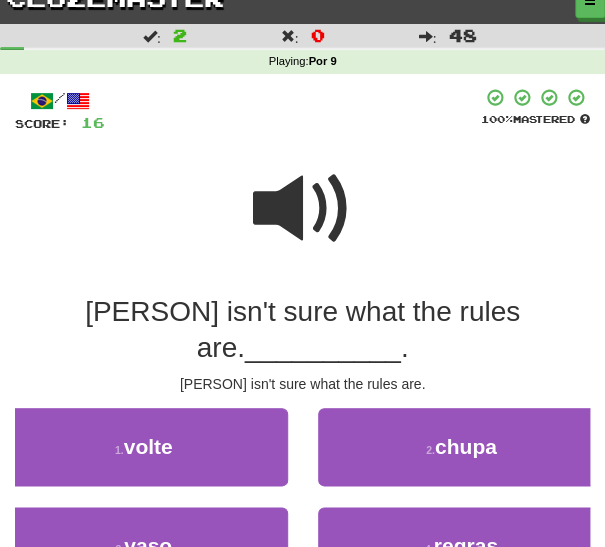 scroll, scrollTop: 36, scrollLeft: 0, axis: vertical 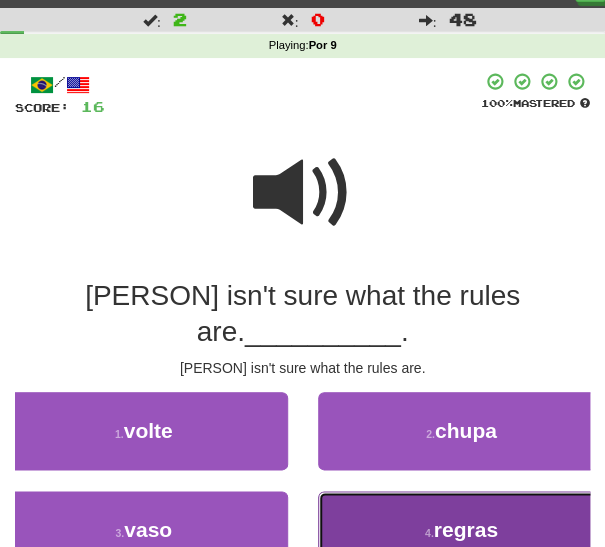 click on "4 .  regras" at bounding box center [462, 530] 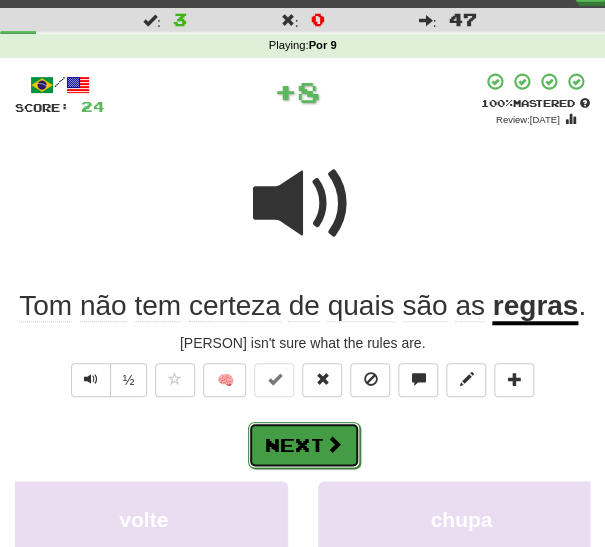 click on "Next" at bounding box center [304, 445] 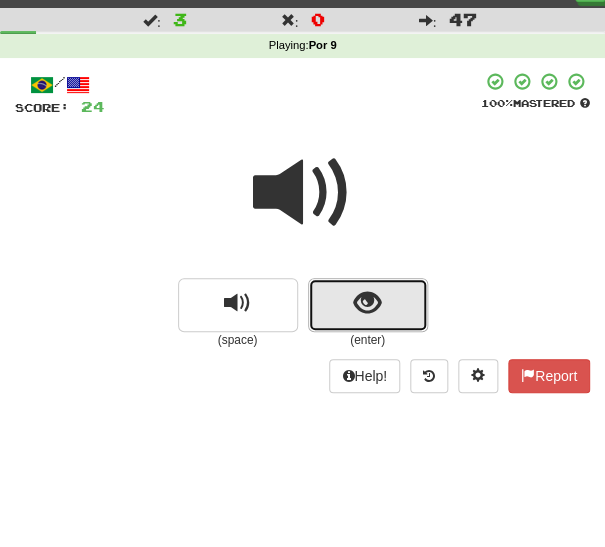 click at bounding box center [367, 303] 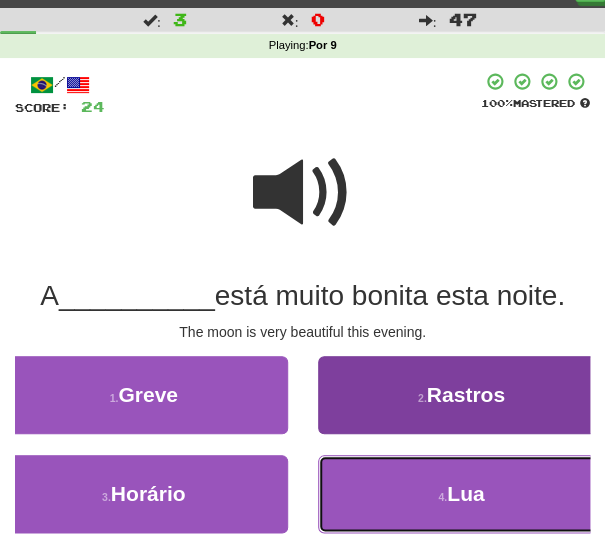 drag, startPoint x: 360, startPoint y: 499, endPoint x: 355, endPoint y: 486, distance: 13.928389 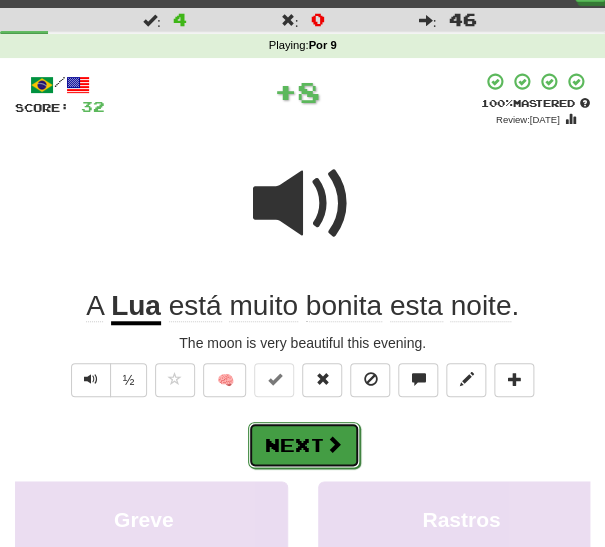 click on "Next" at bounding box center (304, 445) 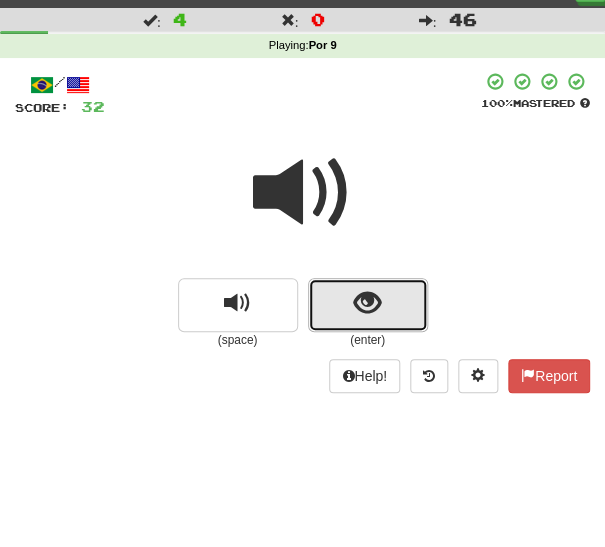 click at bounding box center (368, 305) 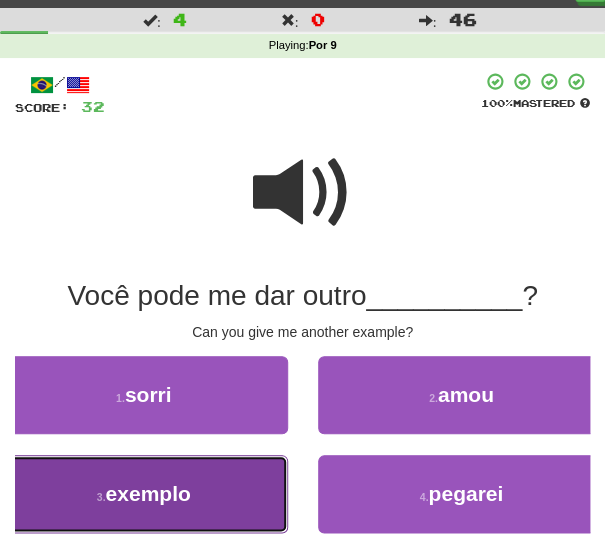 click on "3 .  exemplo" at bounding box center (144, 494) 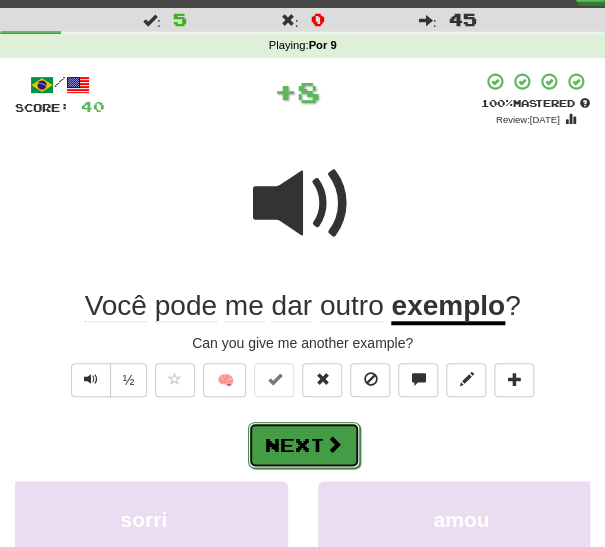 click on "Next" at bounding box center (304, 445) 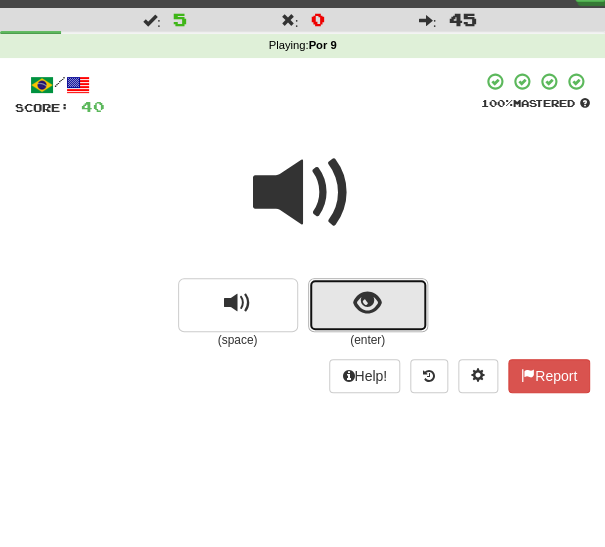 click at bounding box center (367, 303) 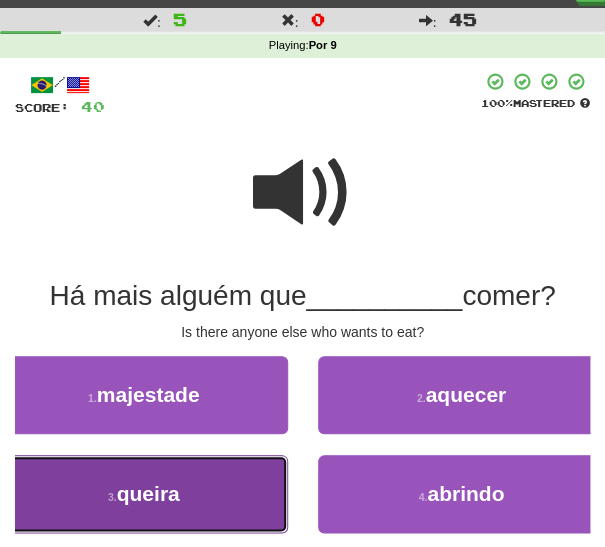 click on "3 .  queira" at bounding box center (144, 494) 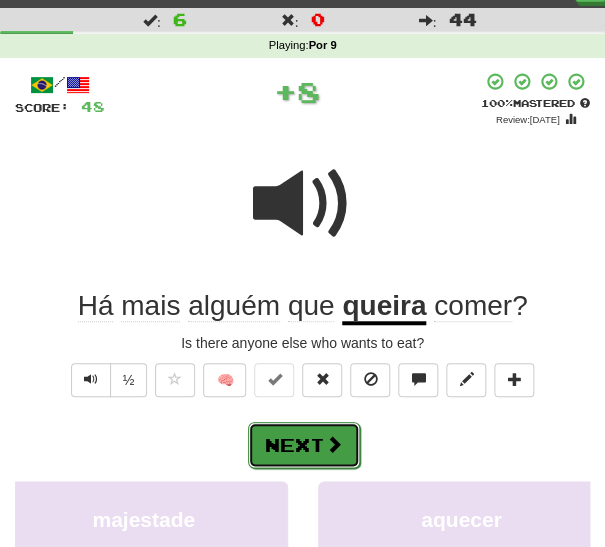 click at bounding box center (334, 444) 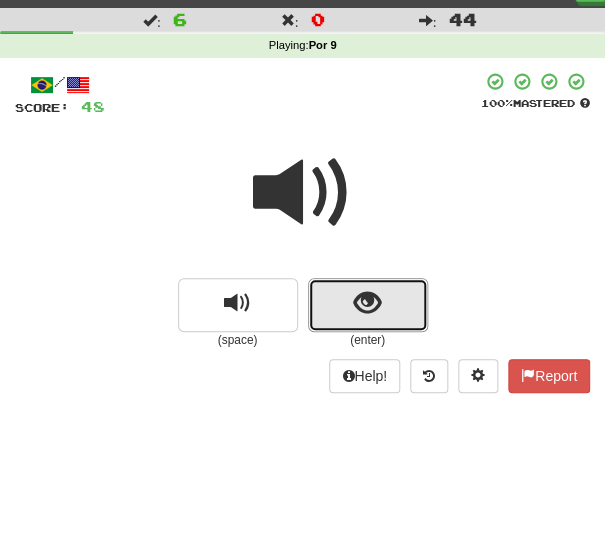 click at bounding box center (368, 305) 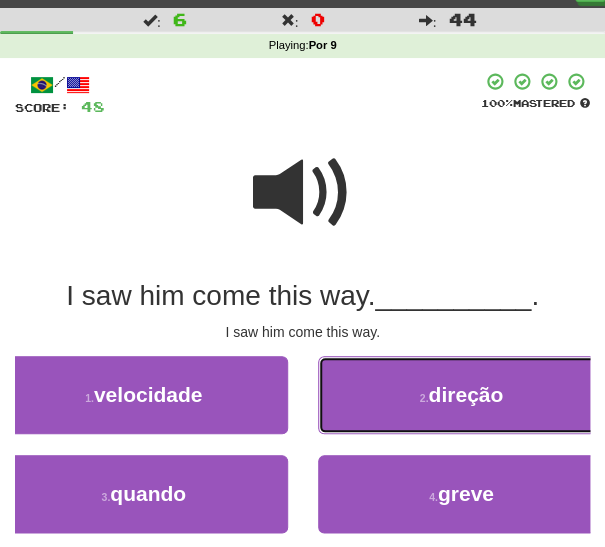 click on "2 .  direção" at bounding box center [462, 395] 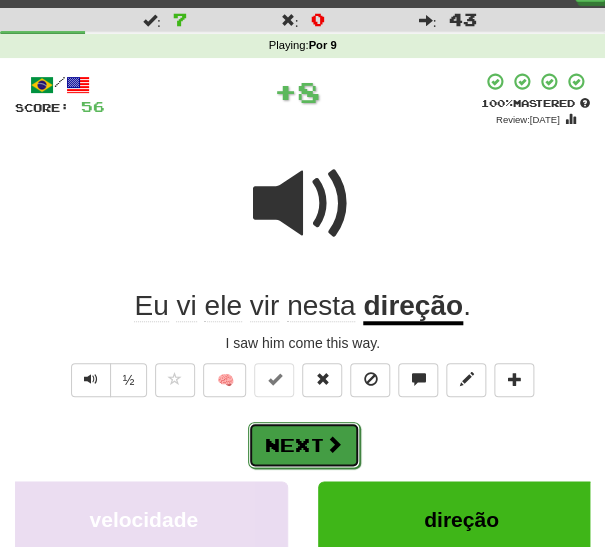click on "Next" at bounding box center (304, 445) 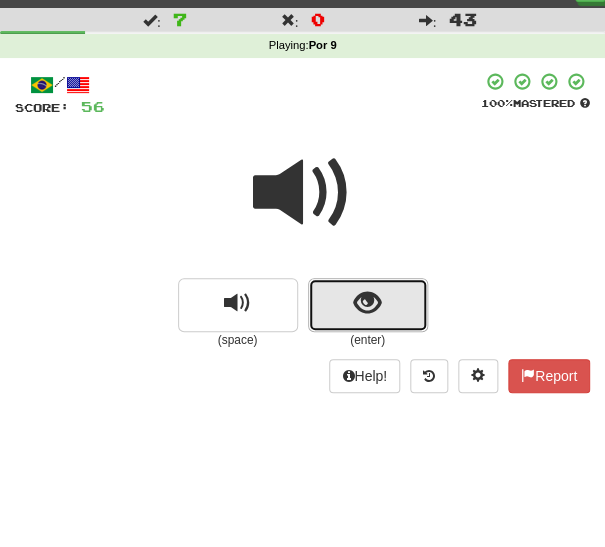 click at bounding box center (367, 303) 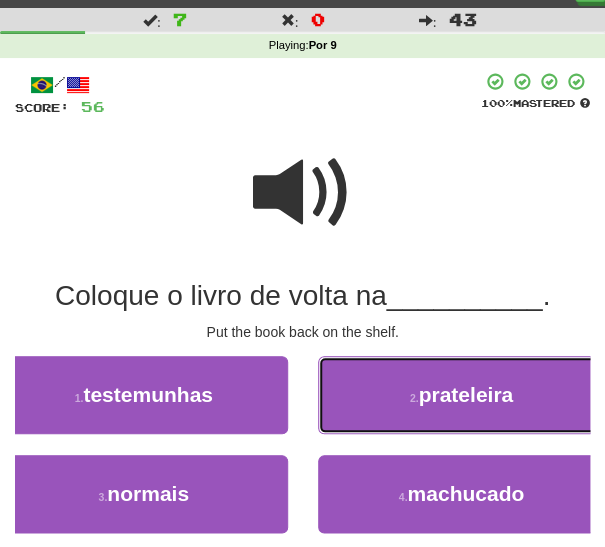 drag, startPoint x: 369, startPoint y: 405, endPoint x: 356, endPoint y: 415, distance: 16.40122 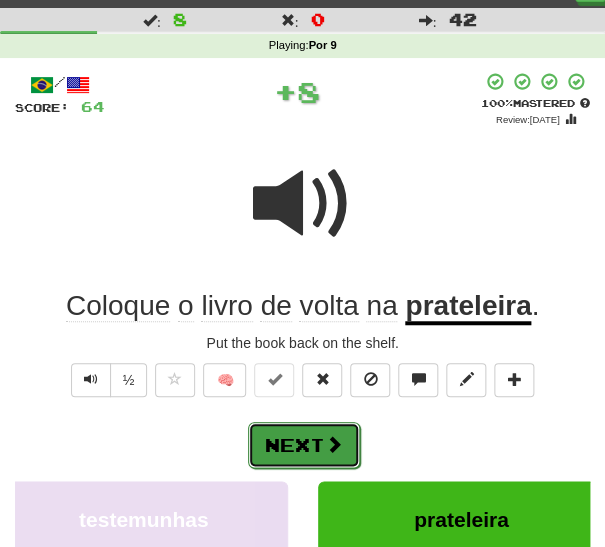 click on "Next" at bounding box center (304, 445) 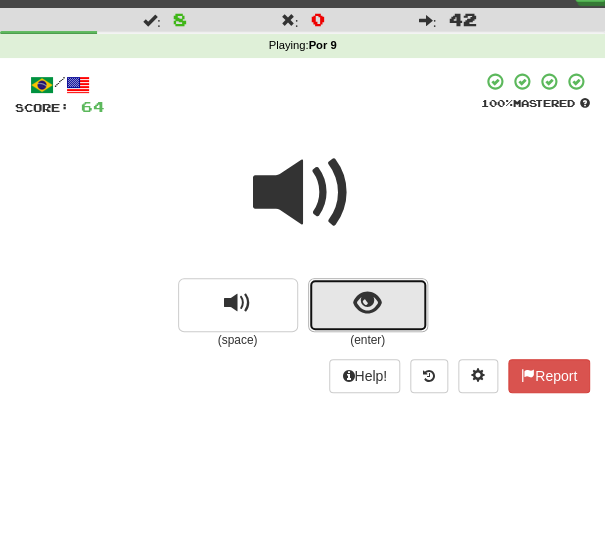 click at bounding box center (367, 303) 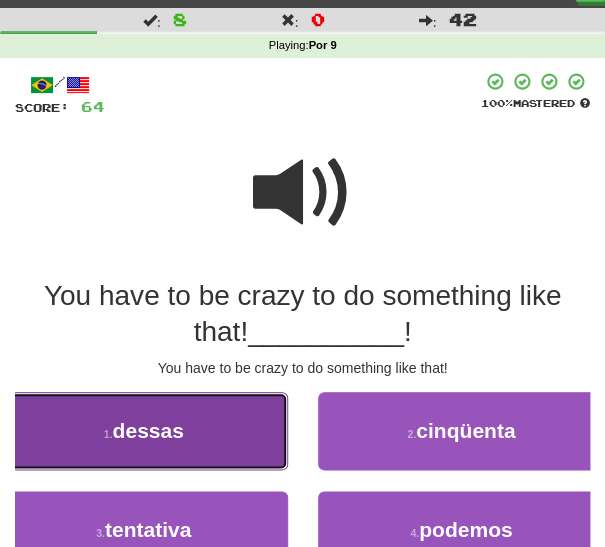 click on "1 .  dessas" at bounding box center [144, 431] 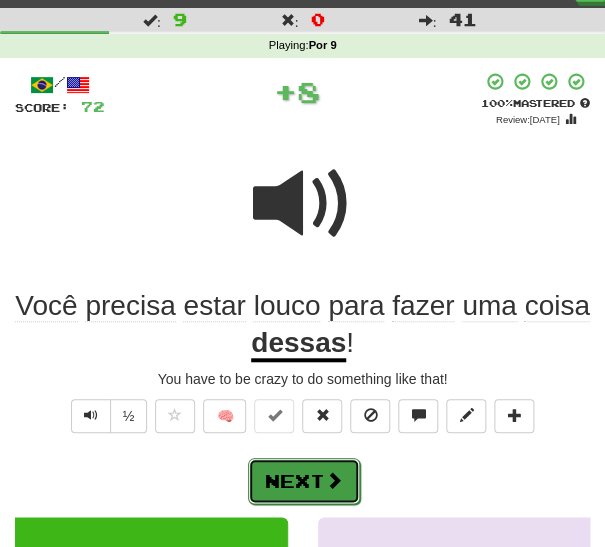 click at bounding box center (334, 480) 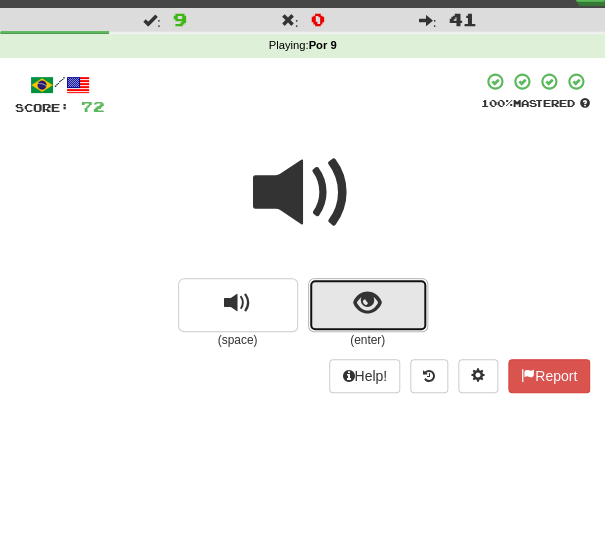 click at bounding box center (368, 305) 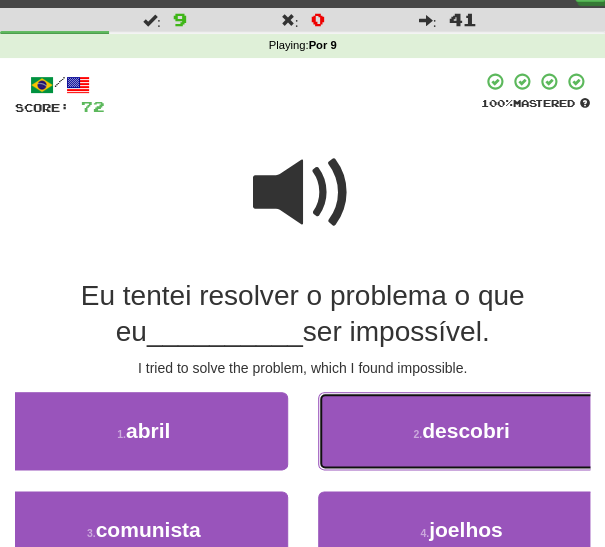 drag, startPoint x: 386, startPoint y: 440, endPoint x: 377, endPoint y: 450, distance: 13.453624 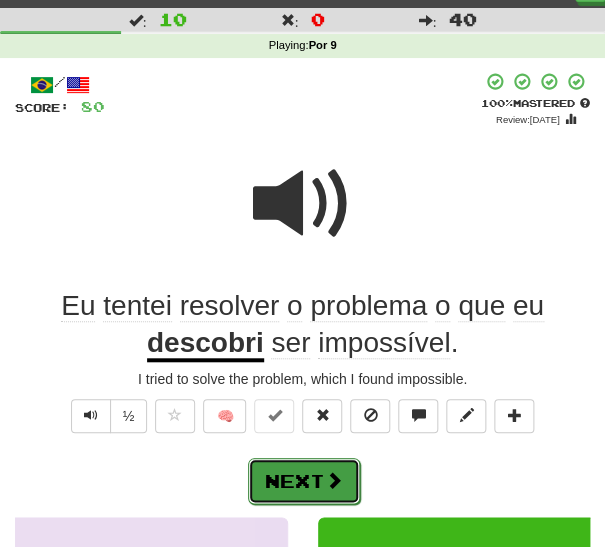 click on "Next" at bounding box center [304, 481] 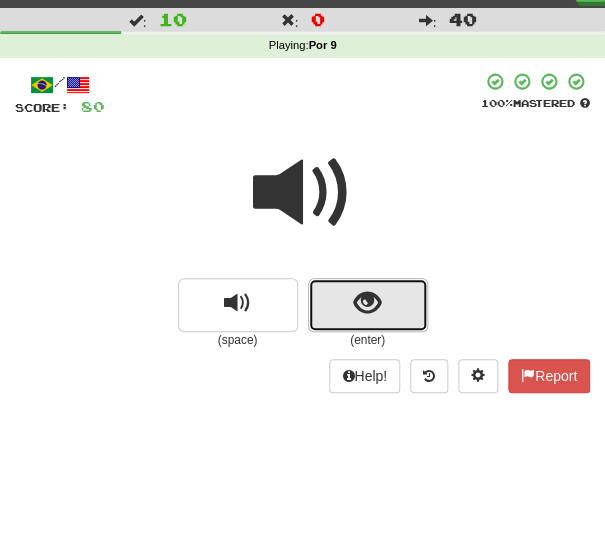 click at bounding box center (368, 305) 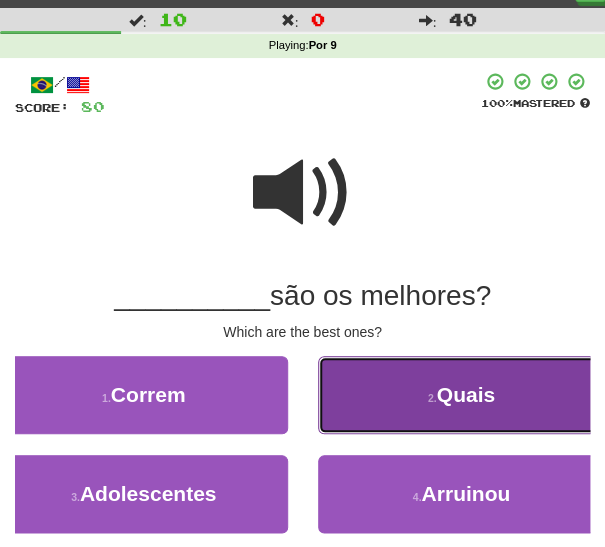 click on "2 .  Quais" at bounding box center [462, 395] 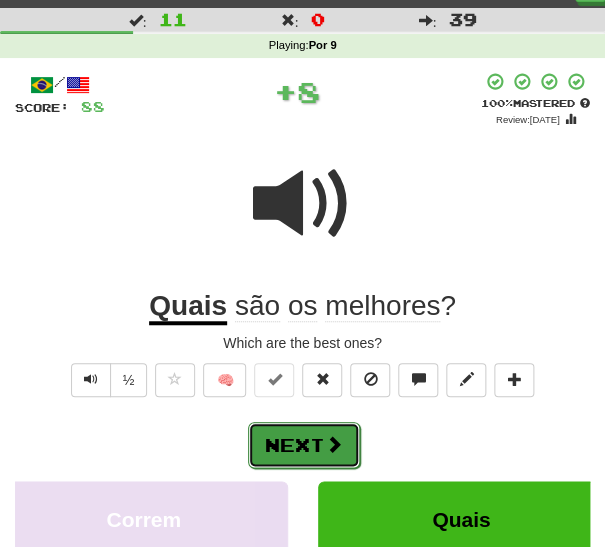 click on "Next" at bounding box center (304, 445) 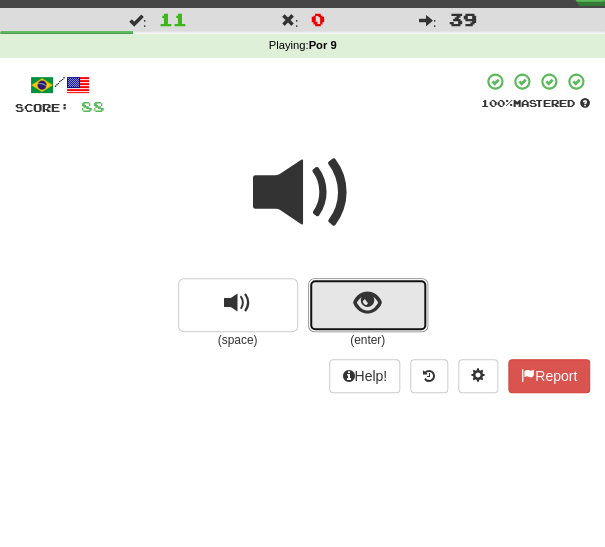 drag, startPoint x: 350, startPoint y: 307, endPoint x: 323, endPoint y: 320, distance: 29.966648 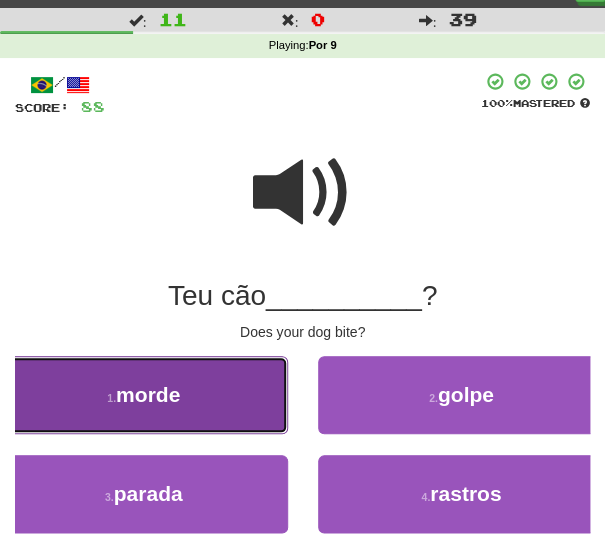 click on "1 .  morde" at bounding box center [144, 395] 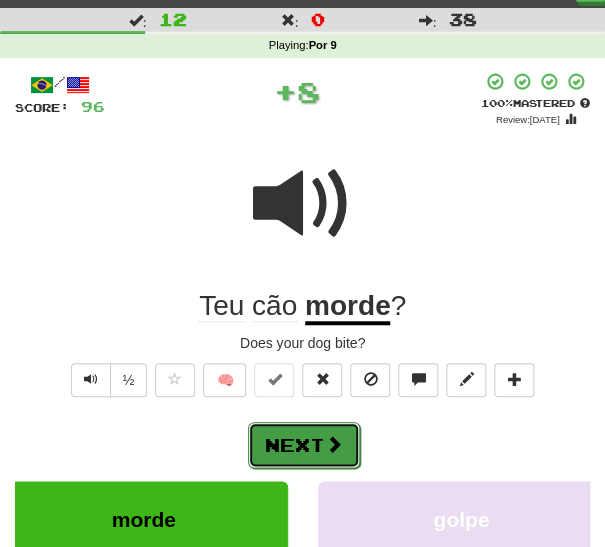 click on "Next" at bounding box center [304, 445] 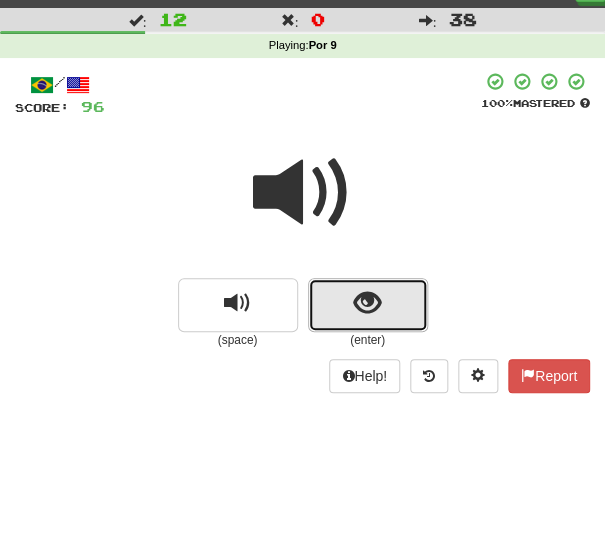 click at bounding box center (368, 305) 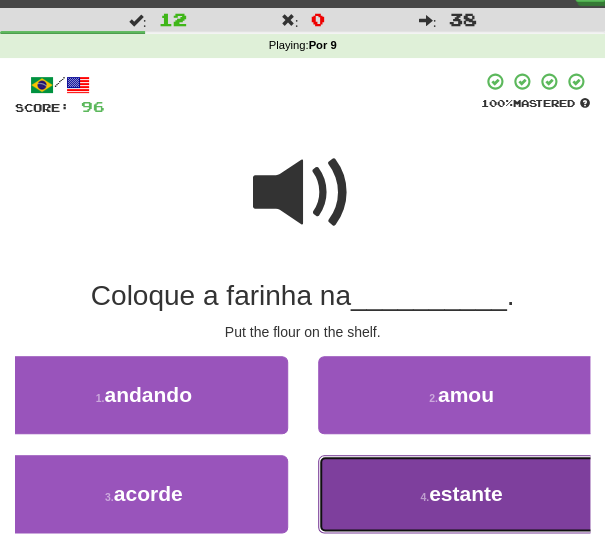 click on "4 .  estante" at bounding box center [462, 494] 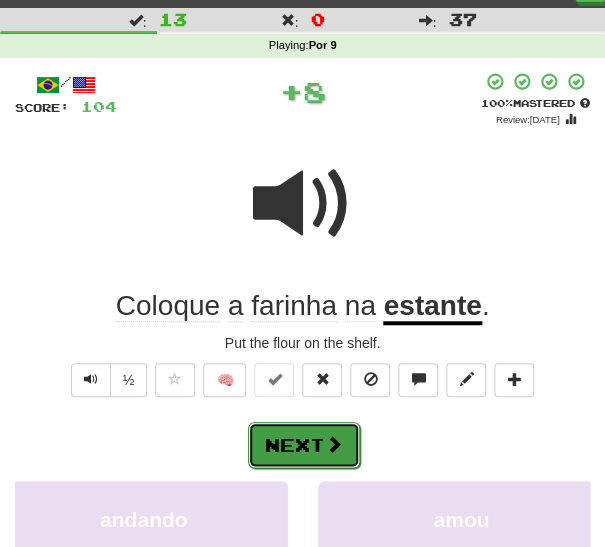 click on "Next" at bounding box center [304, 445] 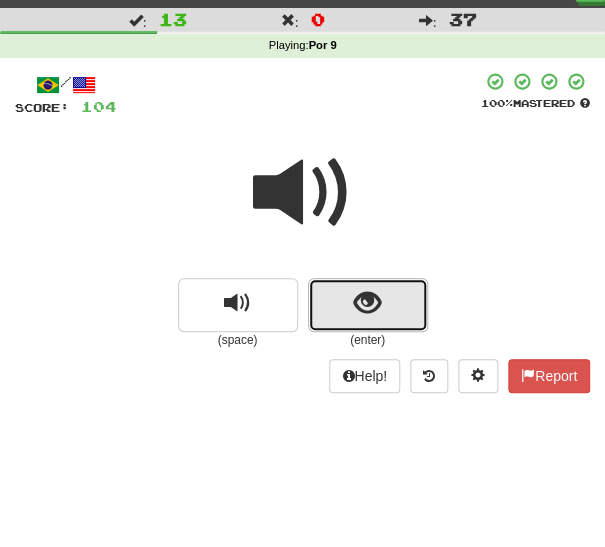 click at bounding box center (368, 305) 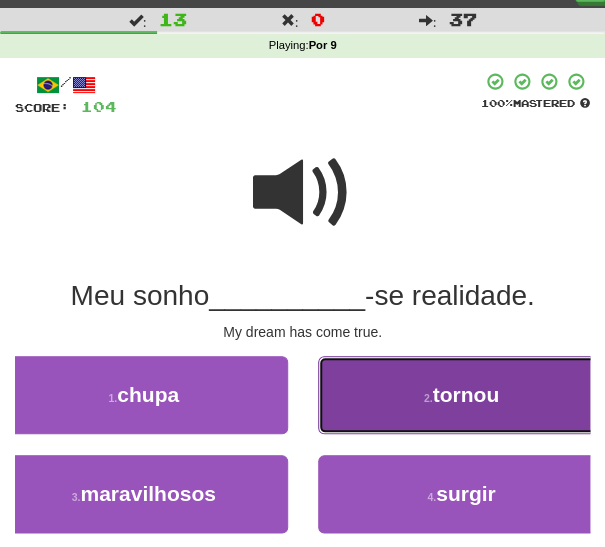 click on "2 .  tornou" at bounding box center (462, 395) 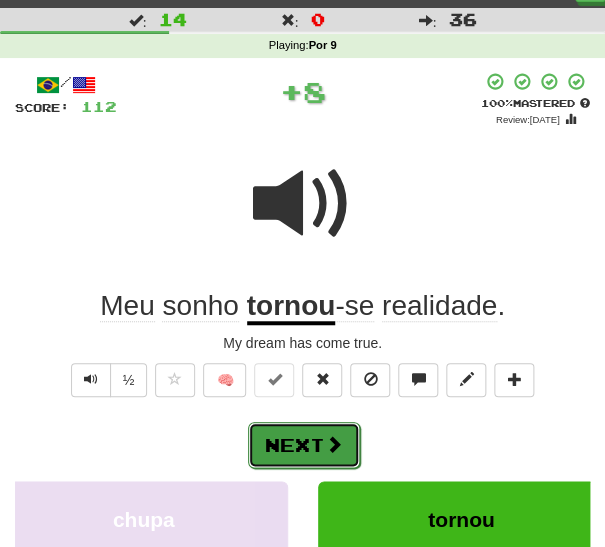 click at bounding box center [334, 444] 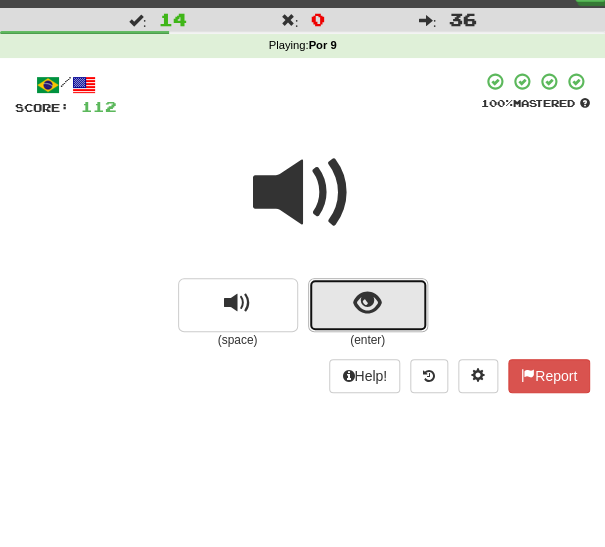 click at bounding box center (367, 303) 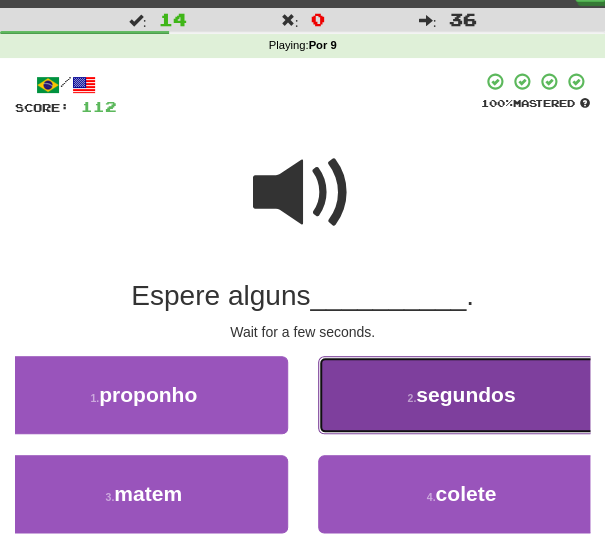 click on "2 .  segundos" at bounding box center [462, 395] 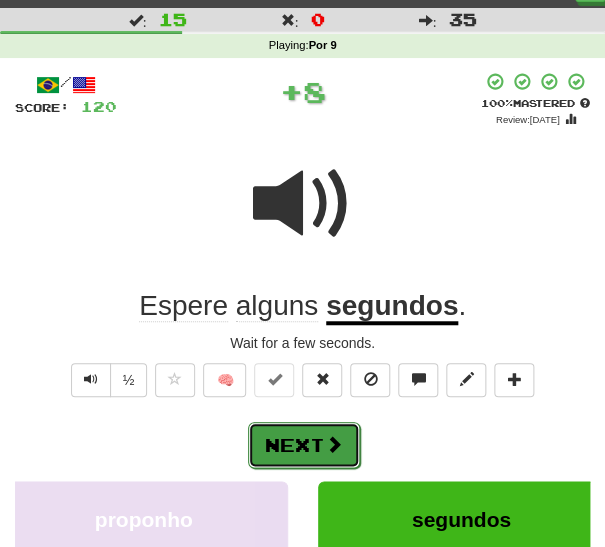 click on "Next" at bounding box center (304, 445) 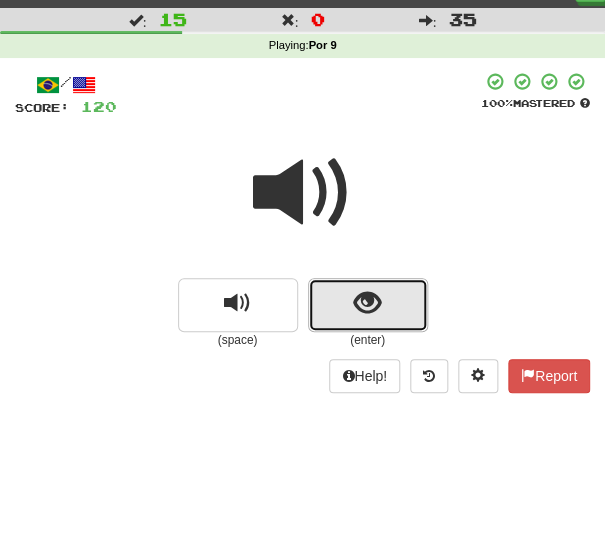 click at bounding box center [368, 305] 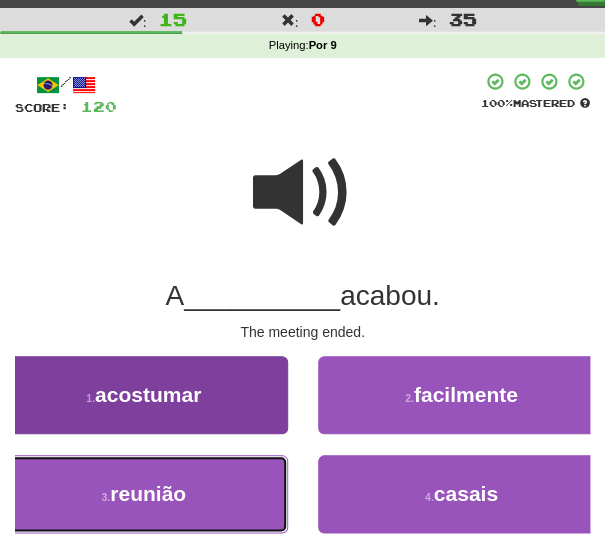click on "3 .  reunião" at bounding box center (144, 494) 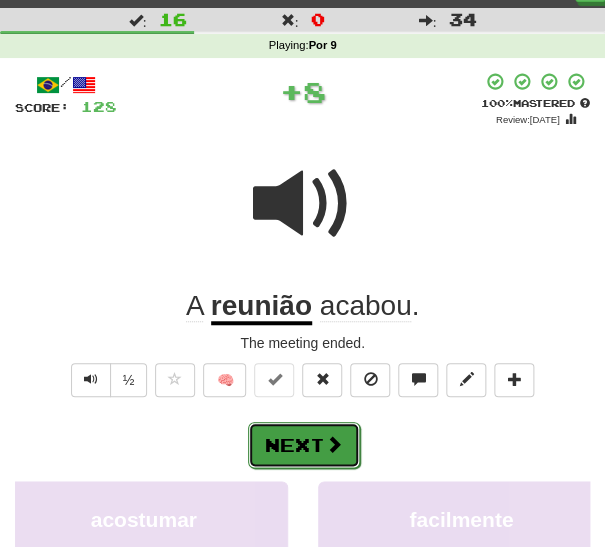 click on "Next" at bounding box center (304, 445) 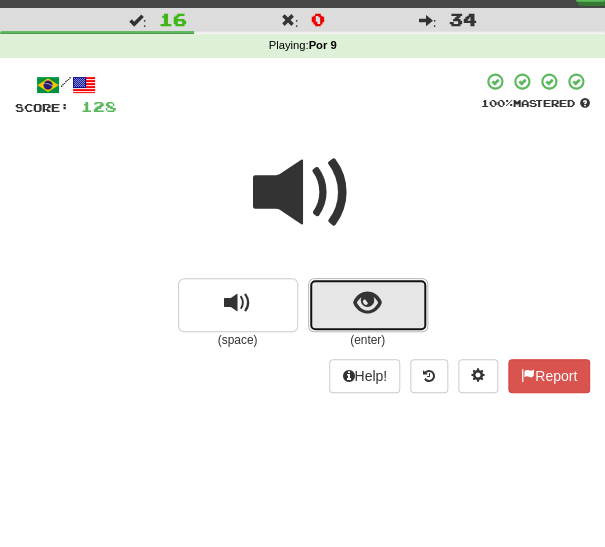 click at bounding box center [368, 305] 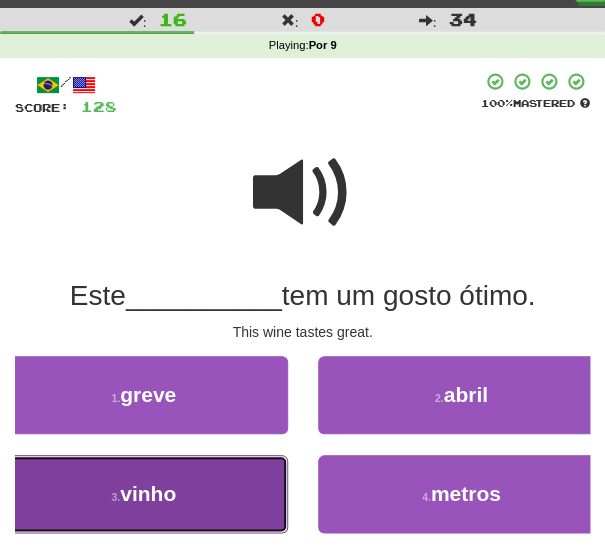click on "3 .  vinho" at bounding box center (144, 494) 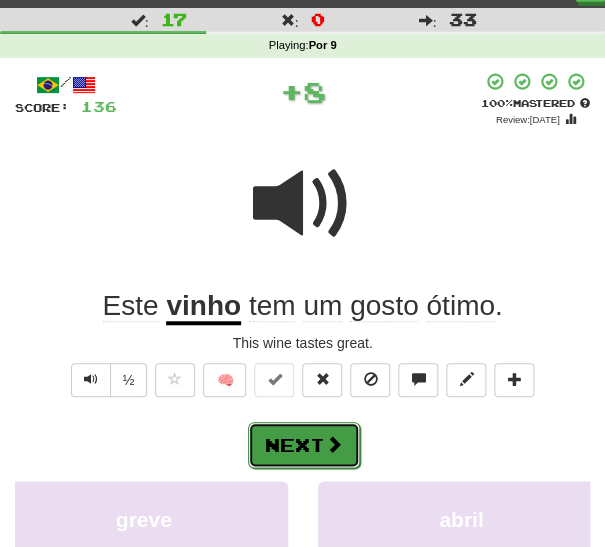 click on "Next" at bounding box center [304, 445] 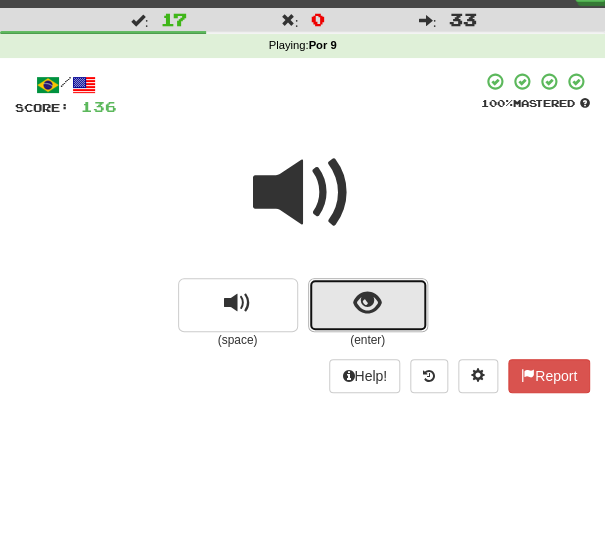 click at bounding box center [368, 305] 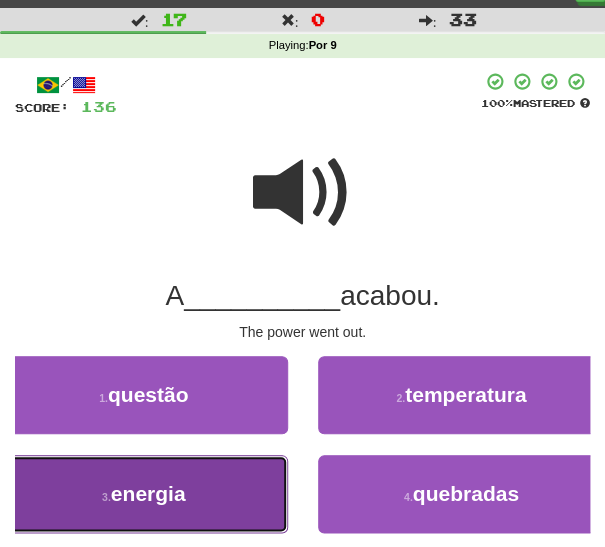 click on "3 .  energia" at bounding box center (144, 494) 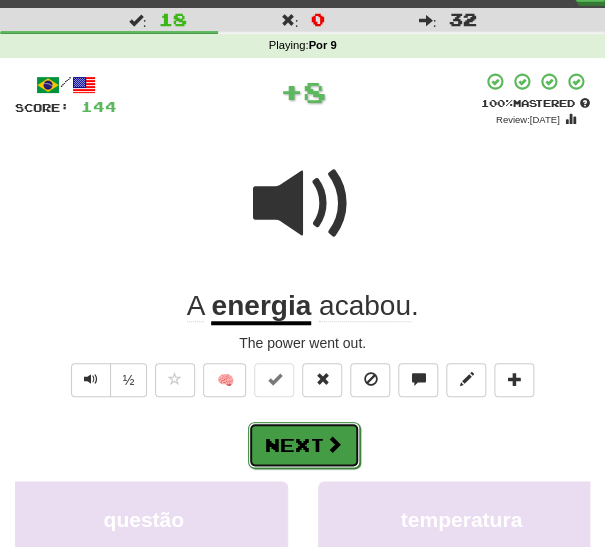 click on "Next" at bounding box center [304, 445] 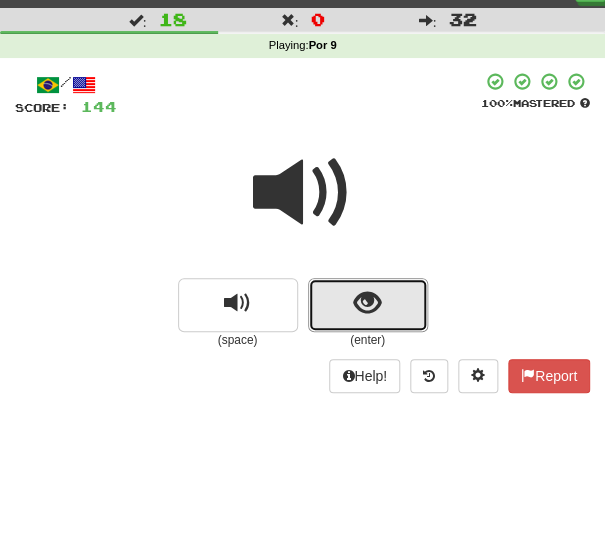 drag, startPoint x: 341, startPoint y: 307, endPoint x: 329, endPoint y: 320, distance: 17.691807 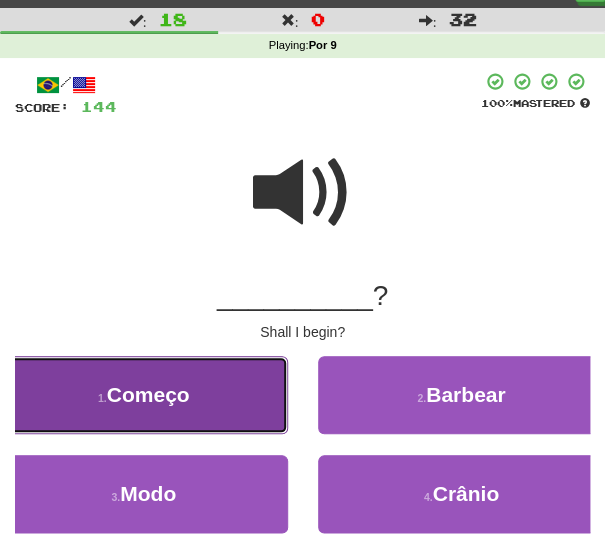 click on "1 .  Começo" at bounding box center (144, 395) 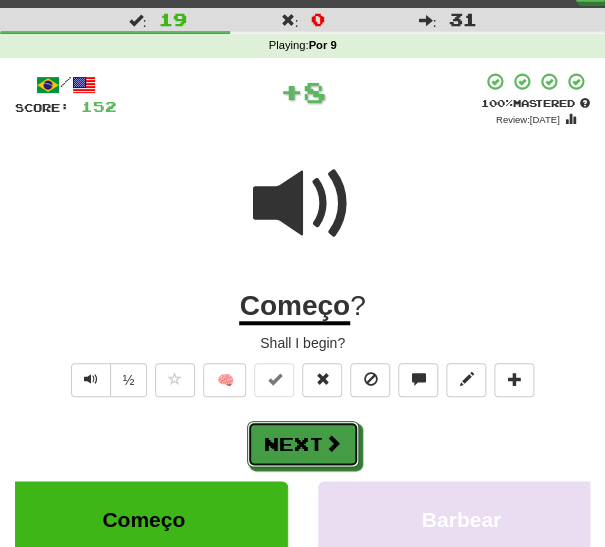 drag, startPoint x: 307, startPoint y: 443, endPoint x: 310, endPoint y: 410, distance: 33.13608 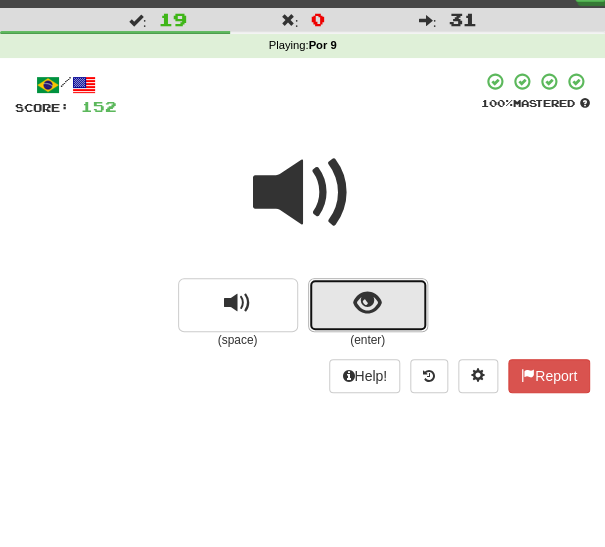 click at bounding box center (368, 305) 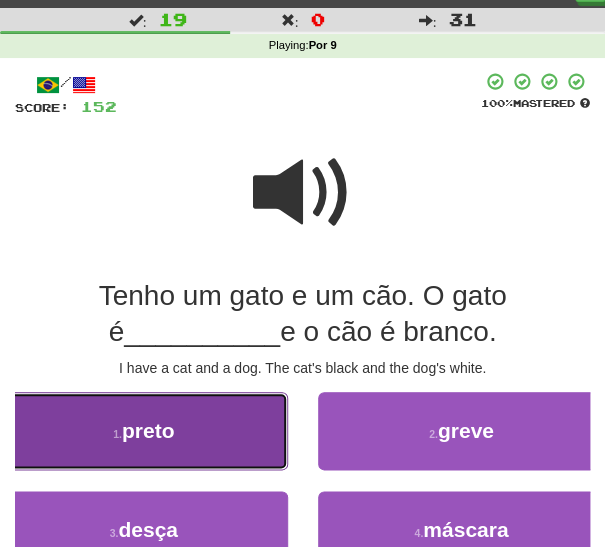click on "1 .  preto" at bounding box center (144, 431) 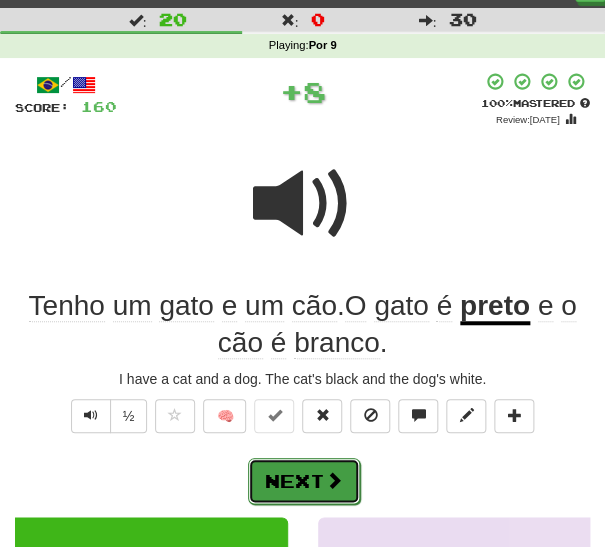 click on "Next" at bounding box center (304, 481) 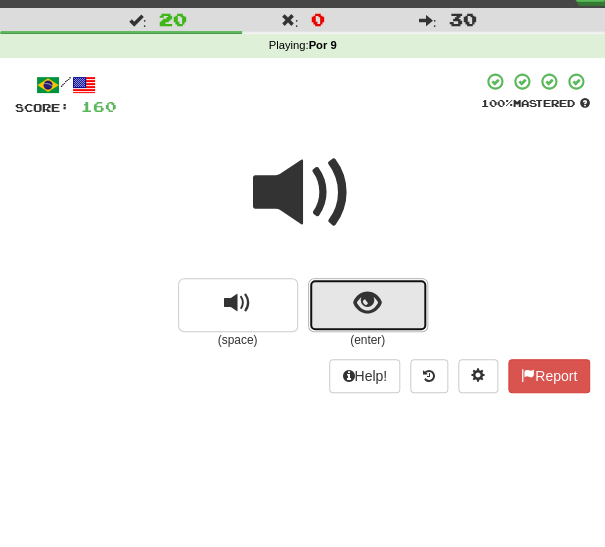 click at bounding box center (368, 305) 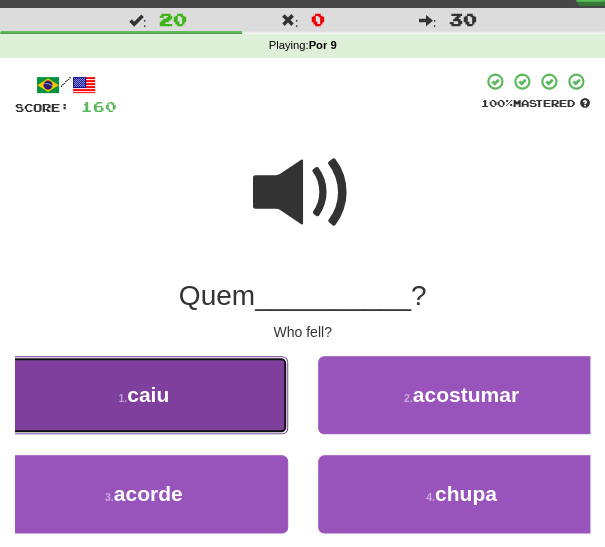 click on "1 .  caiu" at bounding box center [144, 395] 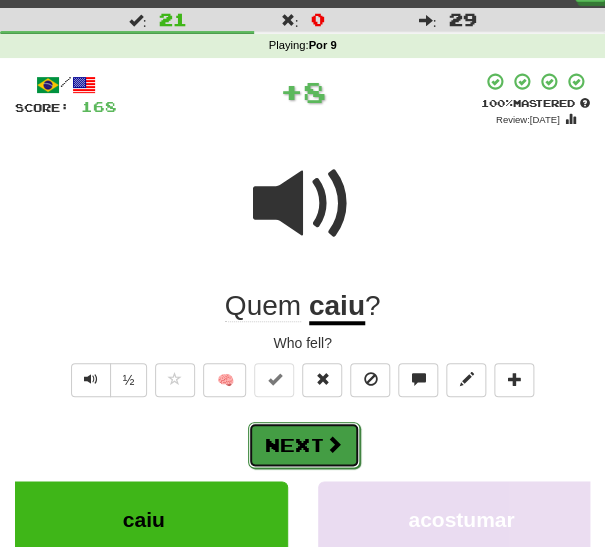 click on "Next" at bounding box center [304, 445] 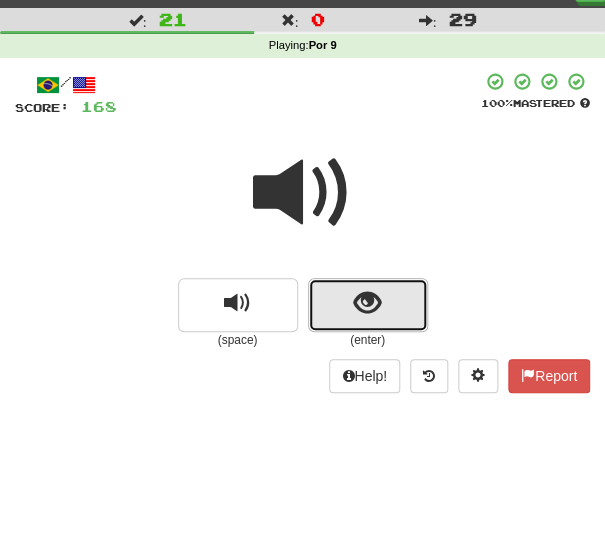 click at bounding box center (368, 305) 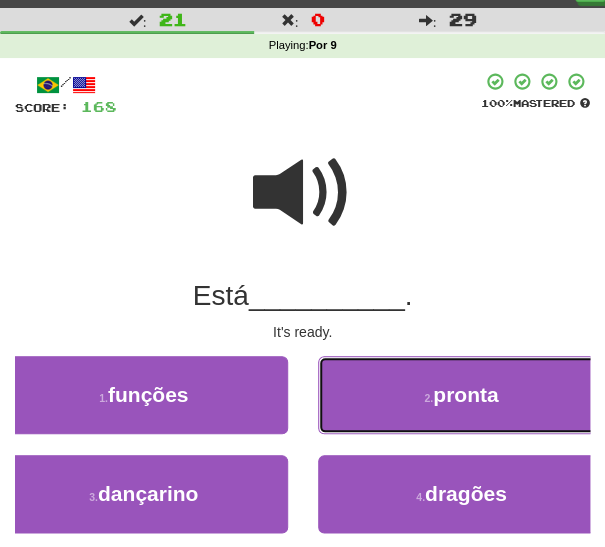 drag, startPoint x: 427, startPoint y: 397, endPoint x: 412, endPoint y: 411, distance: 20.518284 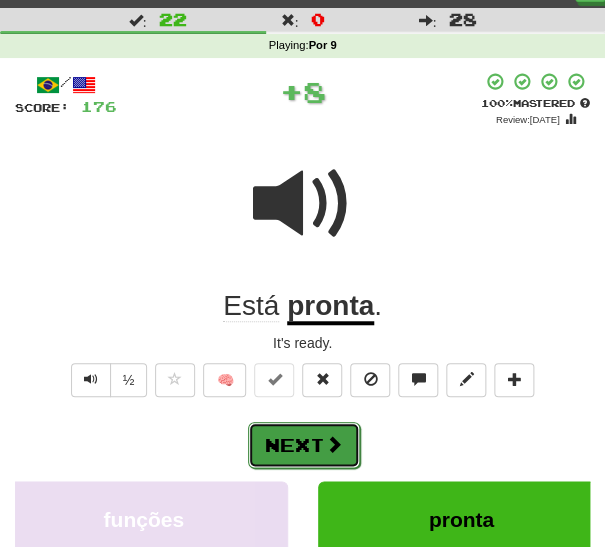 click on "Next" at bounding box center (304, 445) 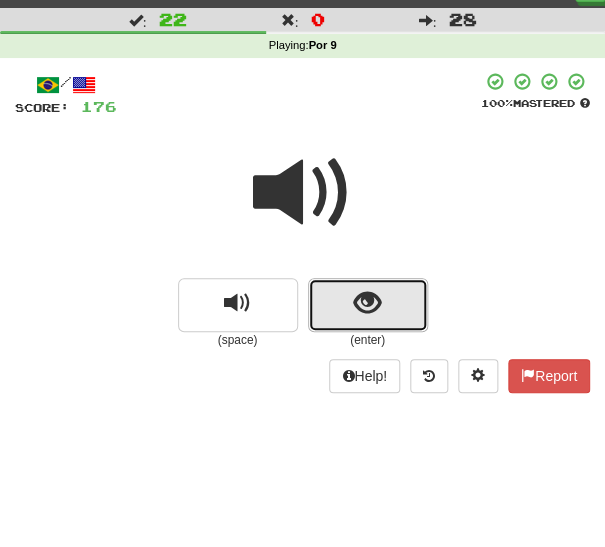click at bounding box center [367, 303] 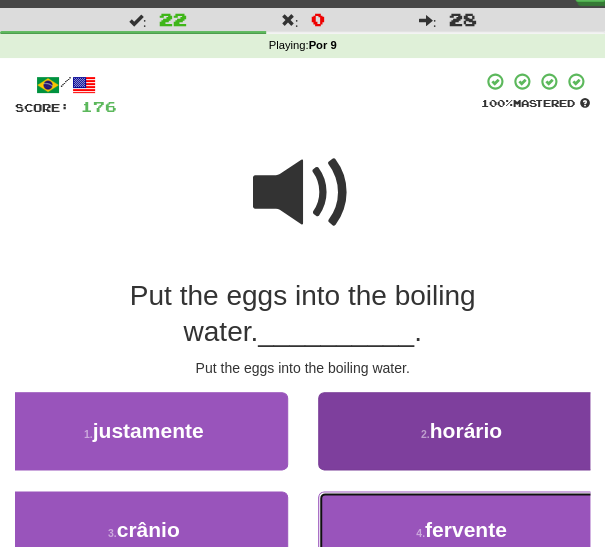 drag, startPoint x: 378, startPoint y: 496, endPoint x: 355, endPoint y: 500, distance: 23.345236 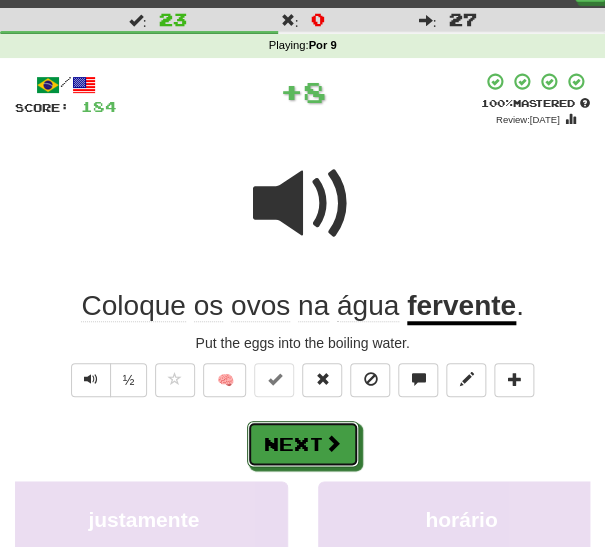click on "Next" at bounding box center [303, 444] 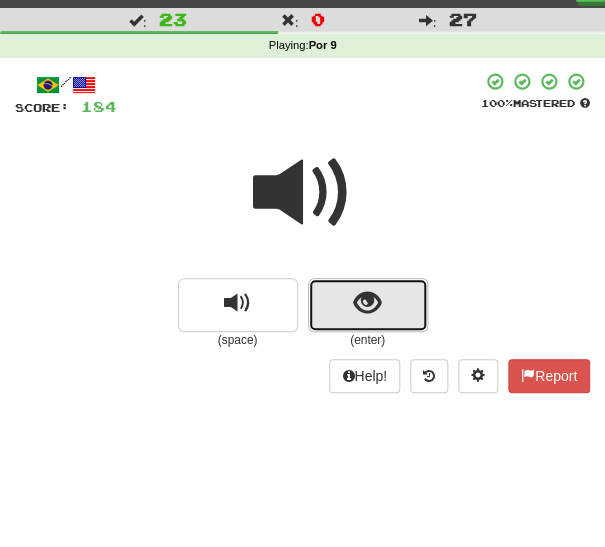 click at bounding box center [367, 303] 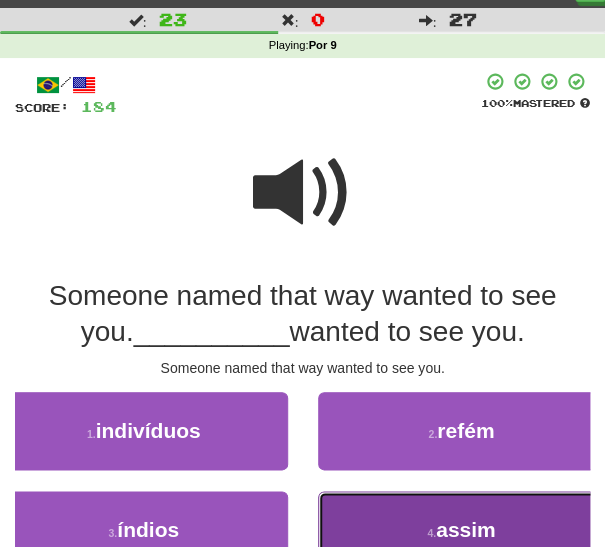 click on "4 .  assim" at bounding box center (462, 530) 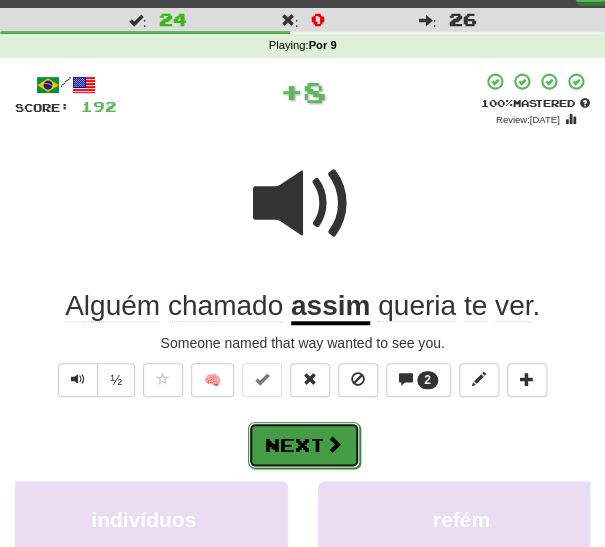 click on "Next" at bounding box center (304, 445) 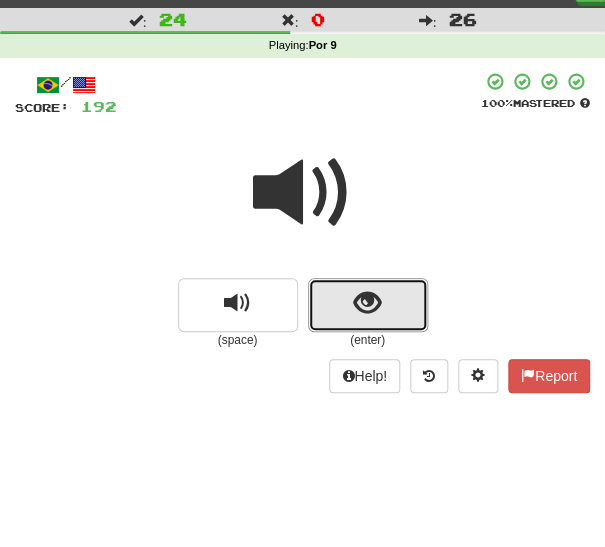 click at bounding box center [367, 303] 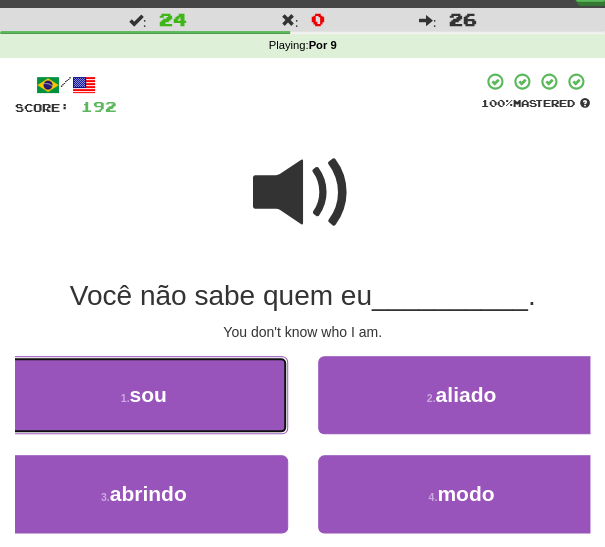 click on "1 .  sou" at bounding box center [144, 395] 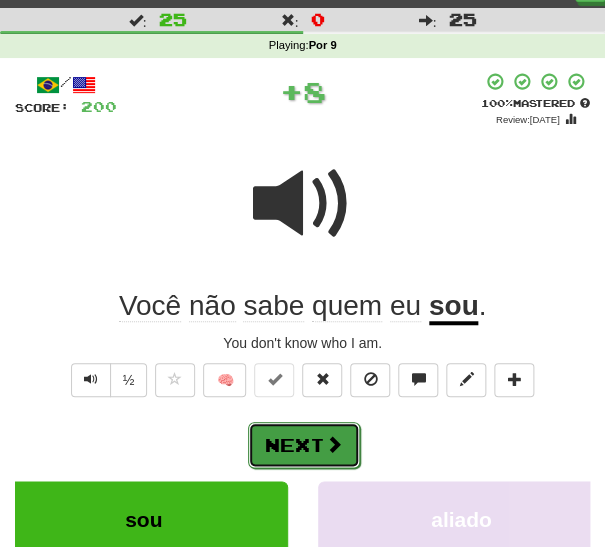 click on "Next" at bounding box center [304, 445] 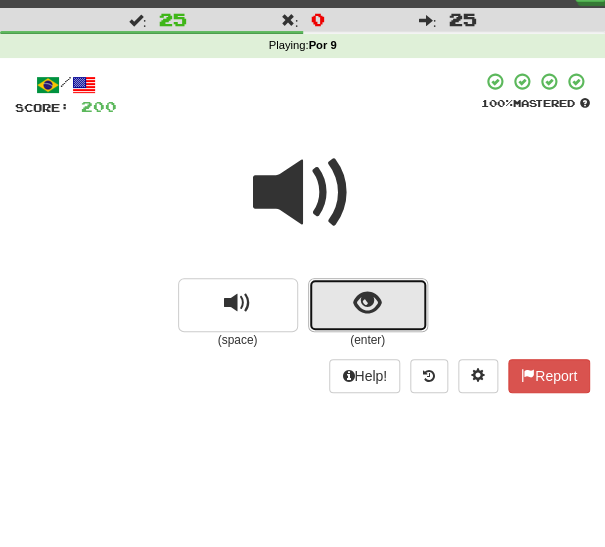 click at bounding box center [367, 303] 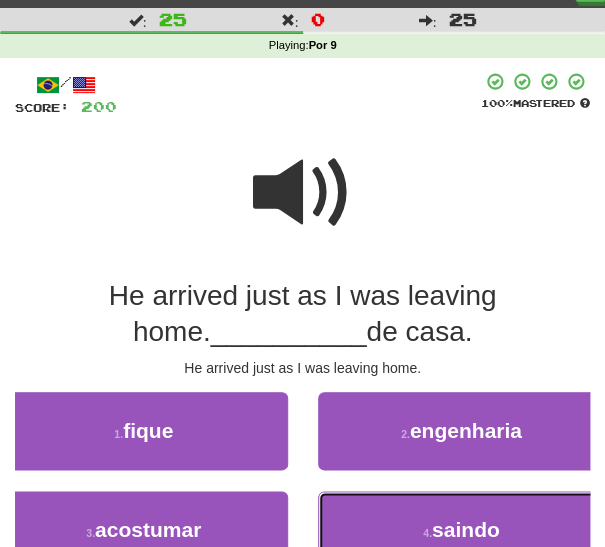 drag, startPoint x: 355, startPoint y: 525, endPoint x: 343, endPoint y: 507, distance: 21.633308 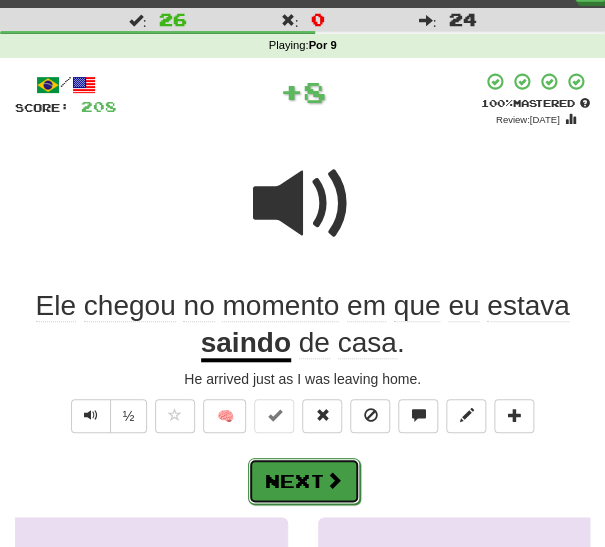 click on "Next" at bounding box center [304, 481] 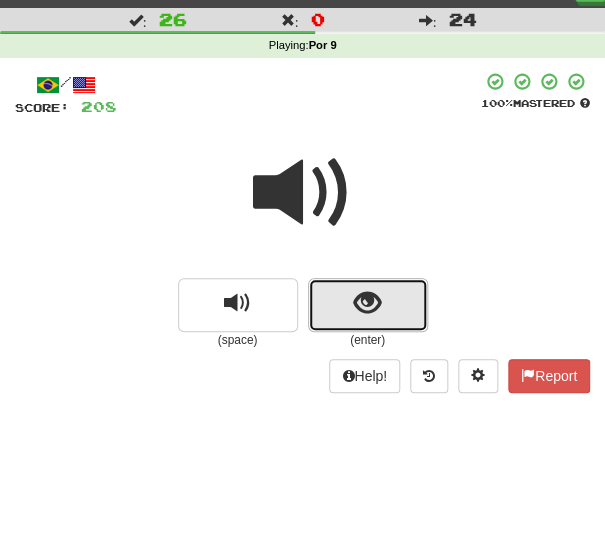 click at bounding box center [368, 305] 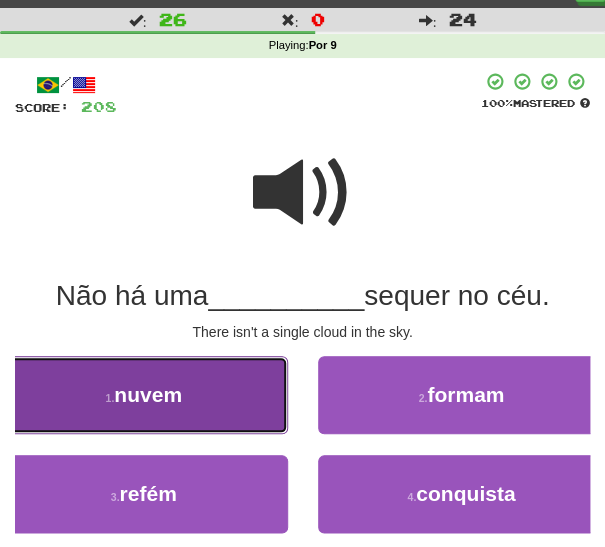 click on "1 .  nuvem" at bounding box center [144, 395] 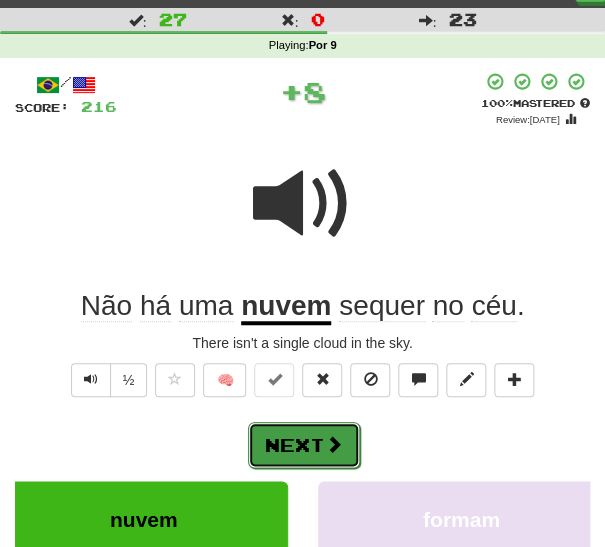 click on "Next" at bounding box center (304, 445) 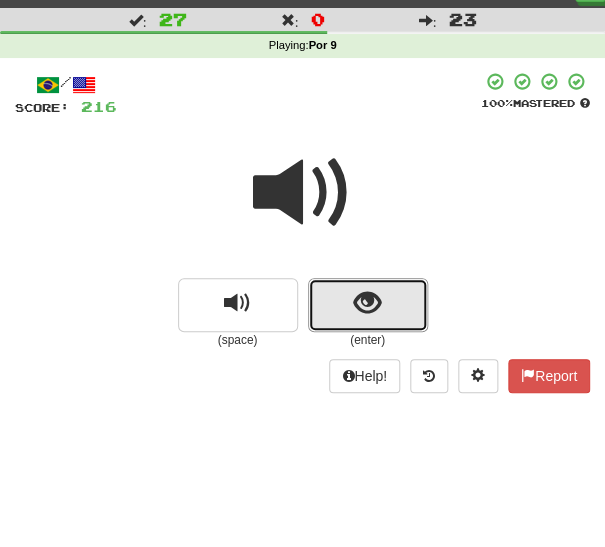 drag, startPoint x: 342, startPoint y: 314, endPoint x: 299, endPoint y: 354, distance: 58.728188 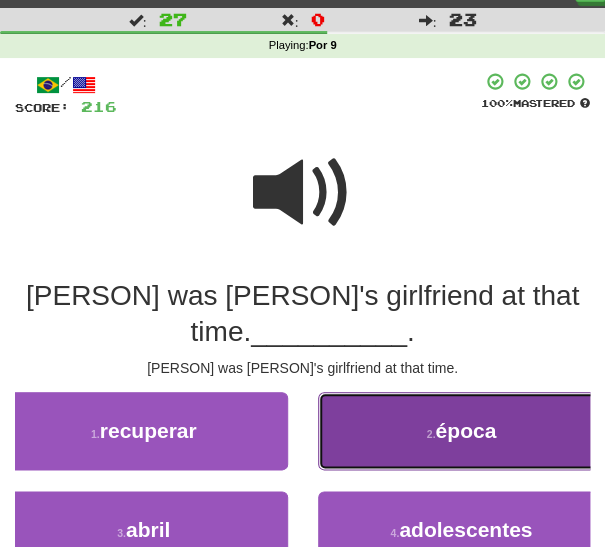 click on "2 .  época" at bounding box center [462, 431] 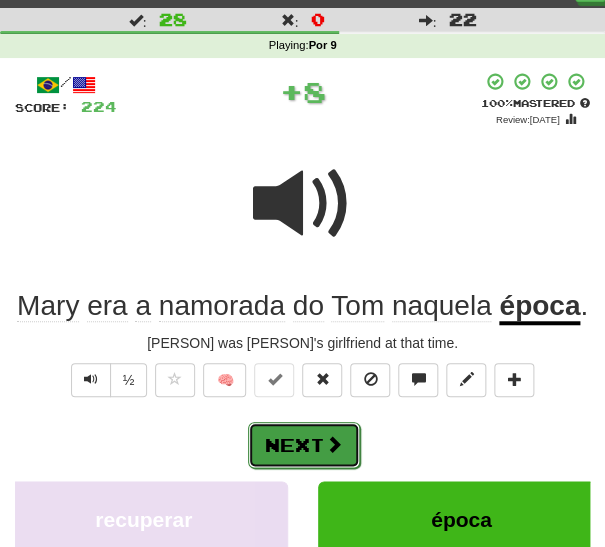 click on "Next" at bounding box center [304, 445] 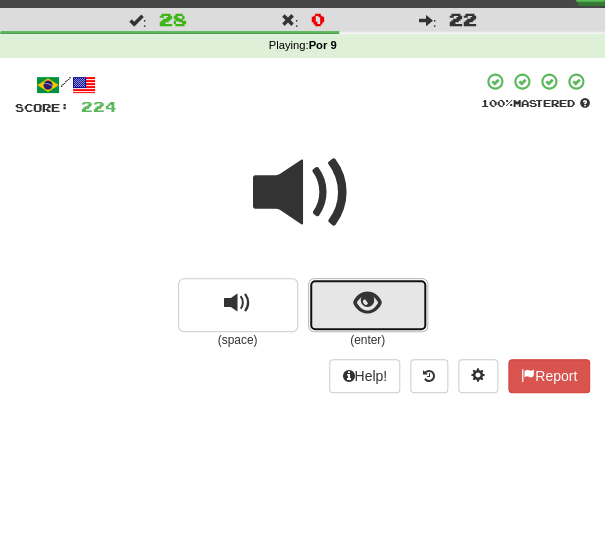 click at bounding box center [368, 305] 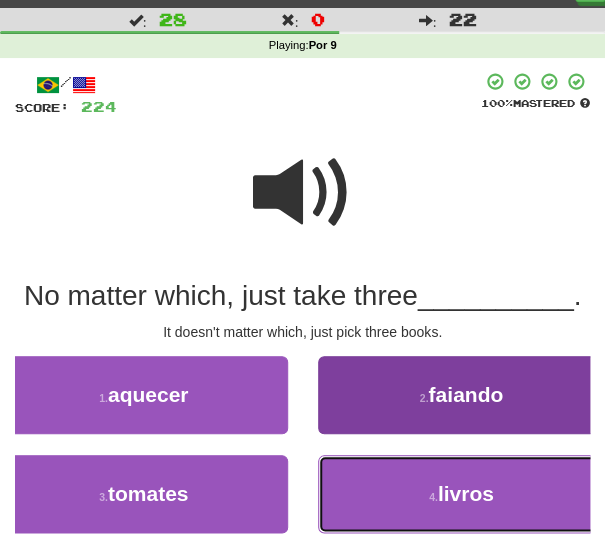 click on "4 .  livros" at bounding box center [462, 494] 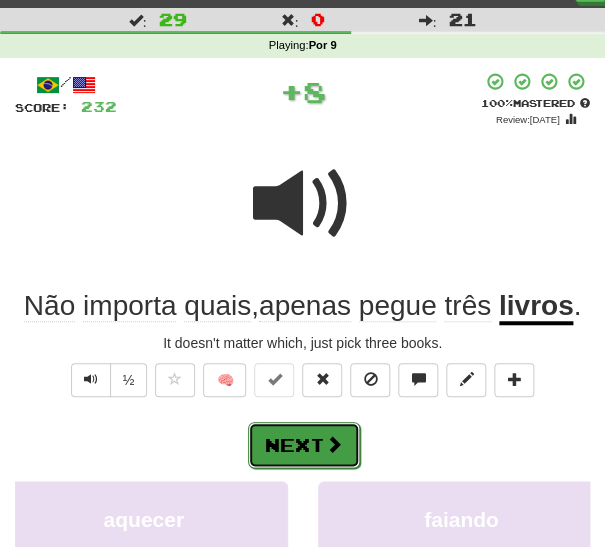 click on "Next" at bounding box center [304, 445] 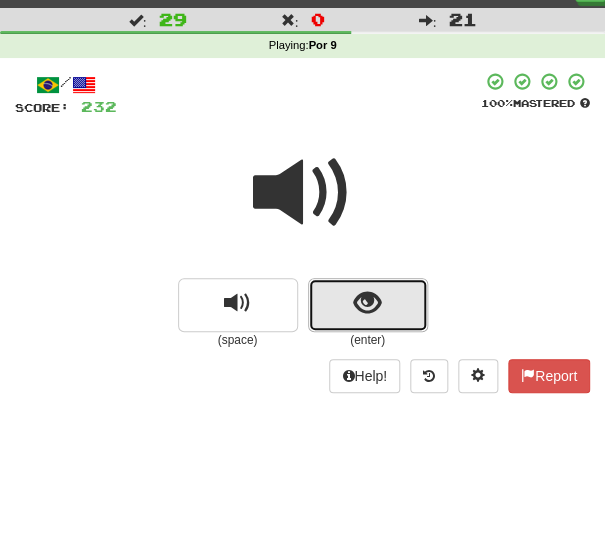 click at bounding box center (367, 303) 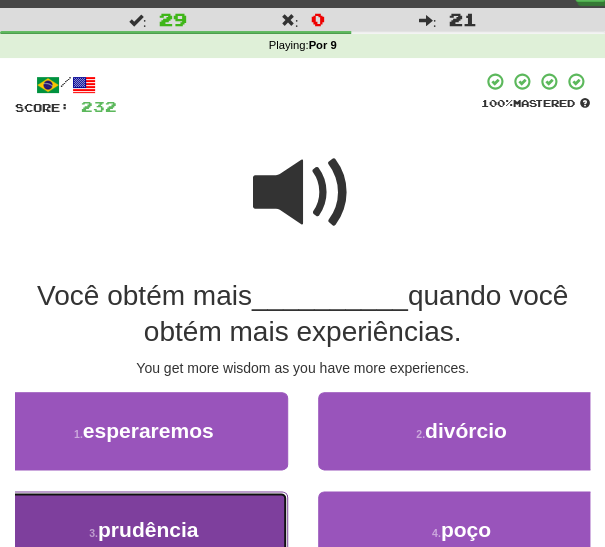 click on "3 .  prudência" at bounding box center [144, 530] 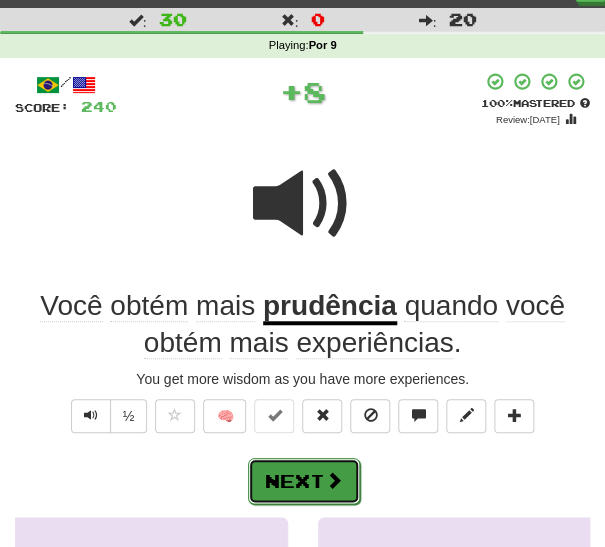 click on "Next" at bounding box center (304, 481) 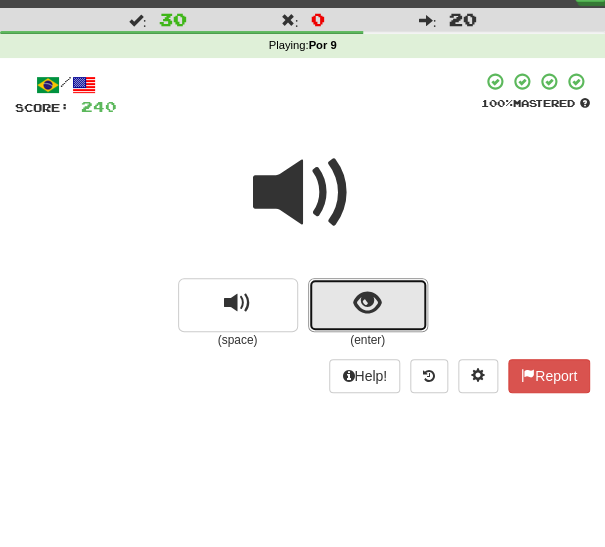 drag, startPoint x: 352, startPoint y: 307, endPoint x: 344, endPoint y: 318, distance: 13.601471 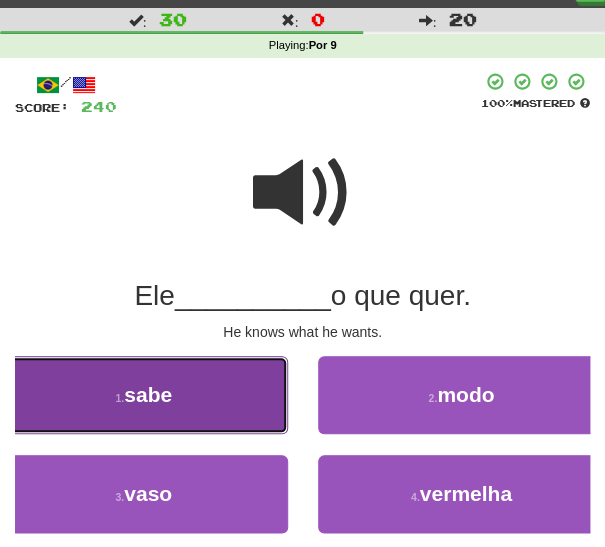 click on "1 .  sabe" at bounding box center [144, 395] 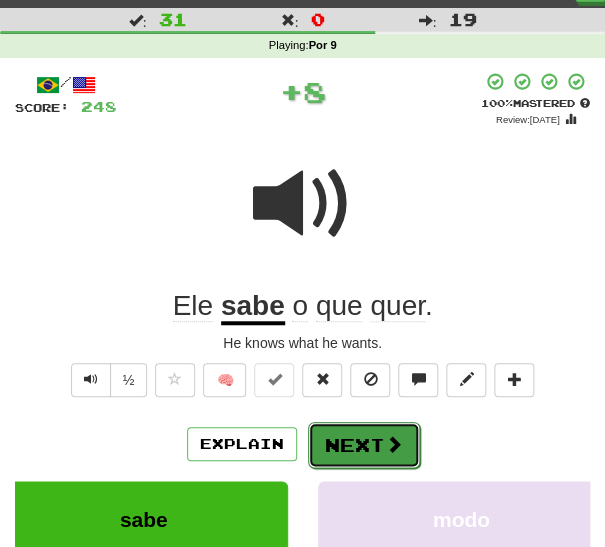 click on "Next" at bounding box center [364, 445] 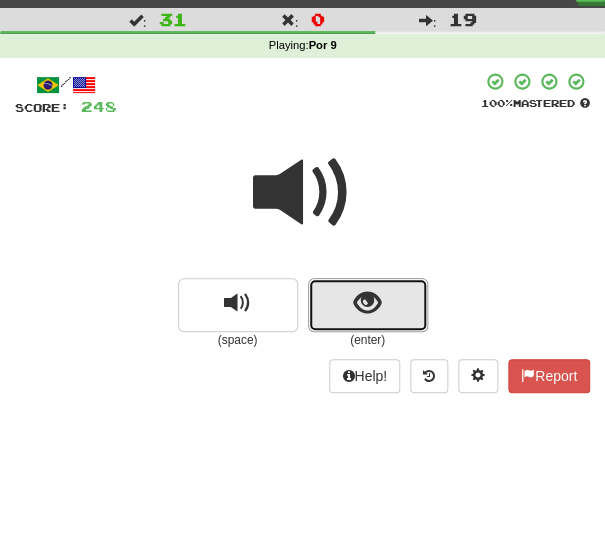 drag, startPoint x: 333, startPoint y: 302, endPoint x: 320, endPoint y: 316, distance: 19.104973 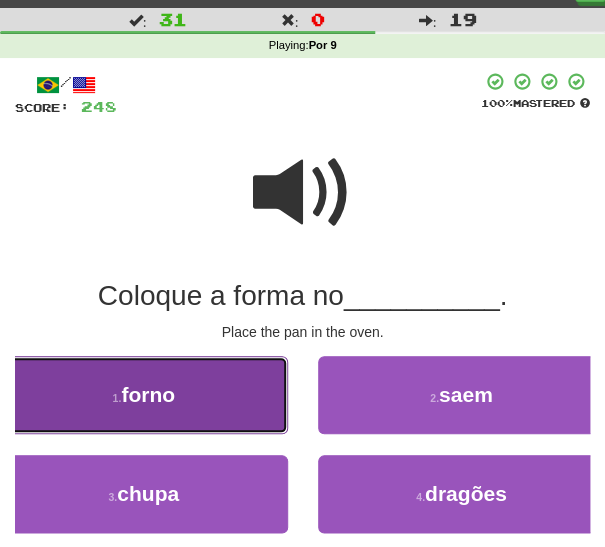 click on "1 .  forno" at bounding box center (144, 395) 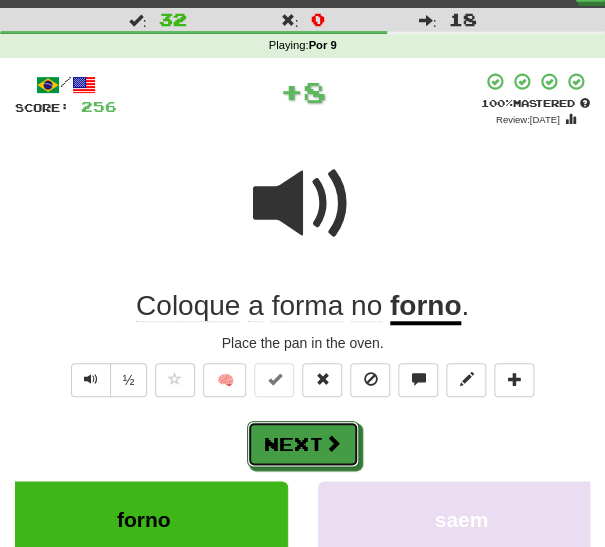 click on "Next" at bounding box center [303, 444] 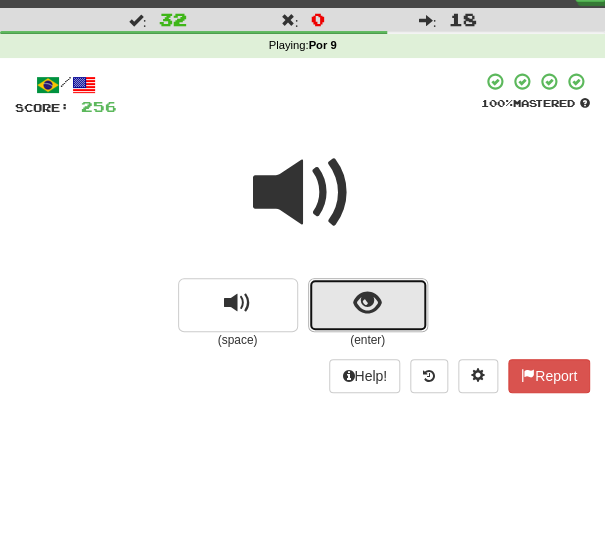 click at bounding box center [368, 305] 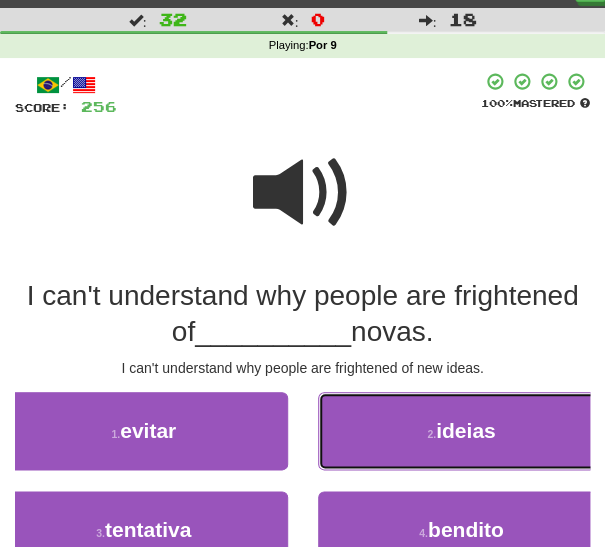 drag, startPoint x: 390, startPoint y: 438, endPoint x: 377, endPoint y: 443, distance: 13.928389 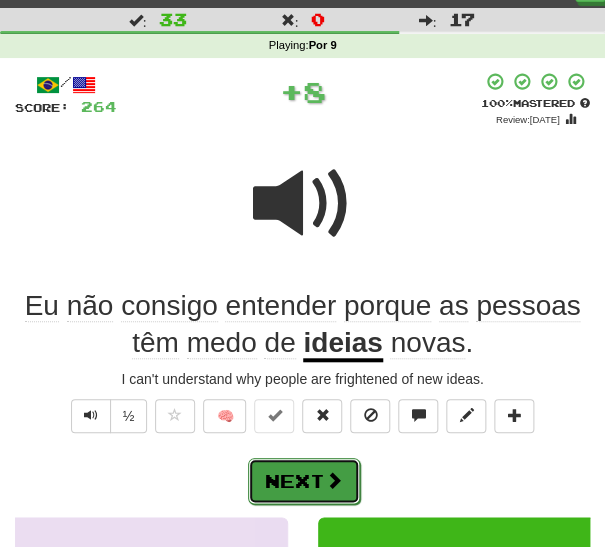 click on "Next" at bounding box center [304, 481] 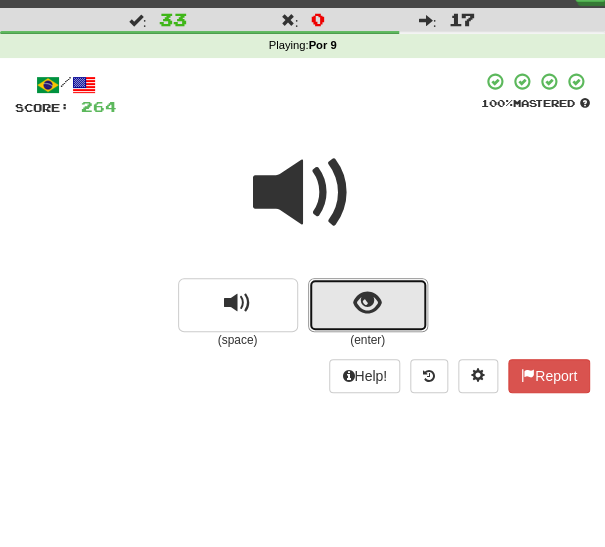 drag, startPoint x: 342, startPoint y: 310, endPoint x: 323, endPoint y: 320, distance: 21.470911 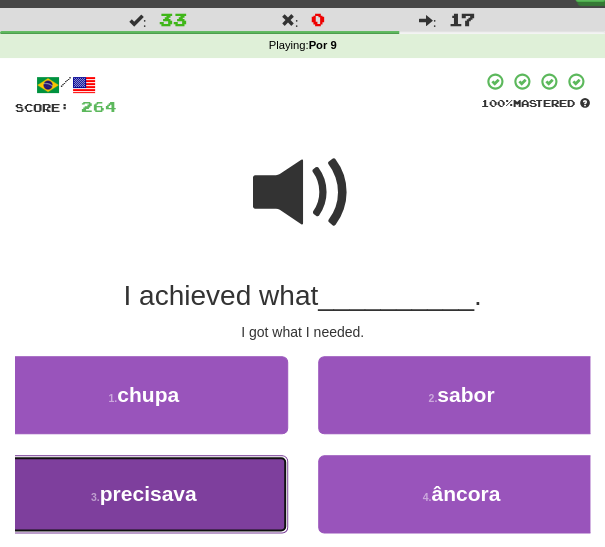 click on "3 .  precisava" at bounding box center (144, 494) 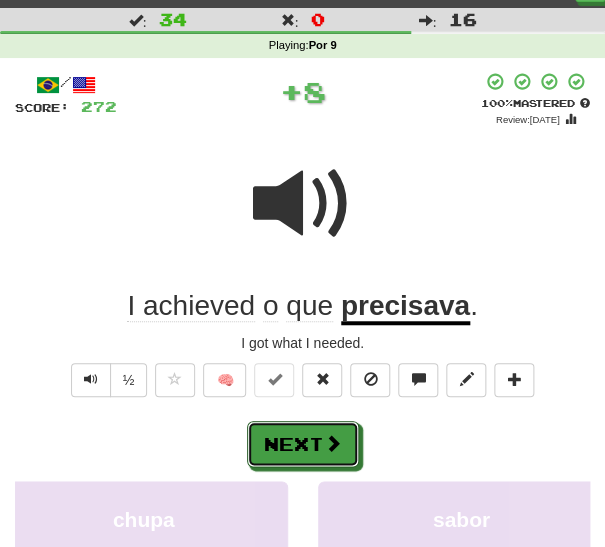 drag, startPoint x: 320, startPoint y: 438, endPoint x: 327, endPoint y: 424, distance: 15.652476 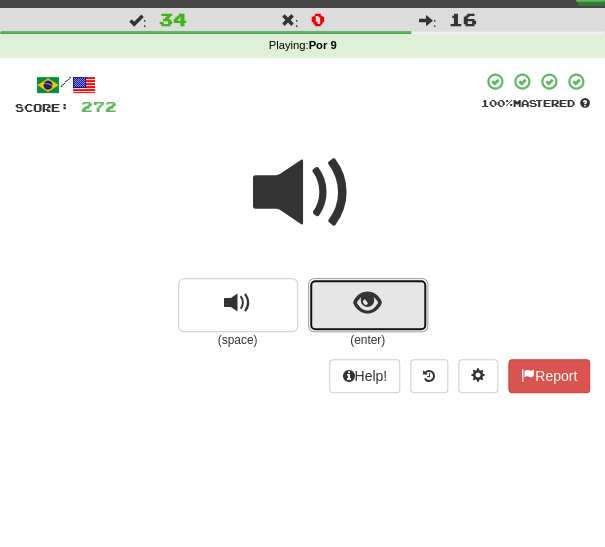 drag, startPoint x: 332, startPoint y: 304, endPoint x: 321, endPoint y: 315, distance: 15.556349 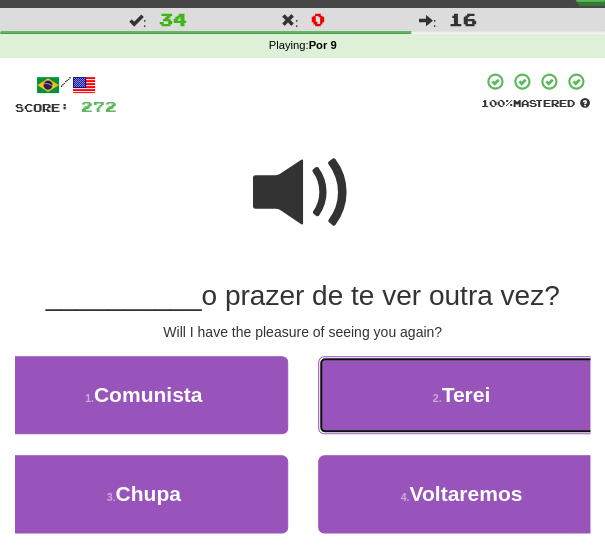 drag, startPoint x: 353, startPoint y: 400, endPoint x: 343, endPoint y: 406, distance: 11.661903 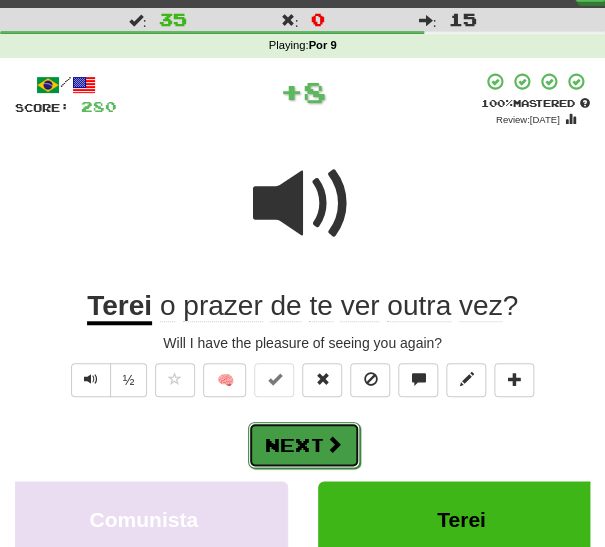 click on "Next" at bounding box center [304, 445] 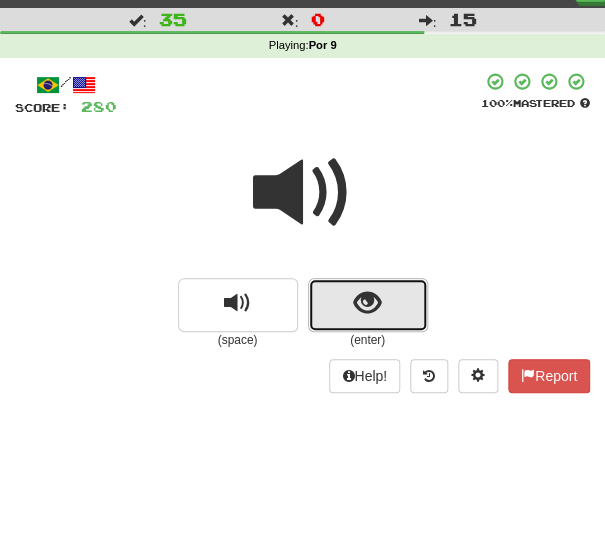 click at bounding box center [368, 305] 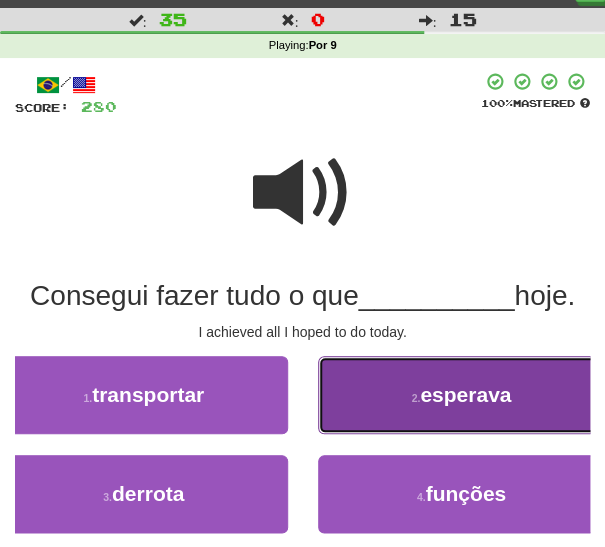 click on "2 .  esperava" at bounding box center (462, 395) 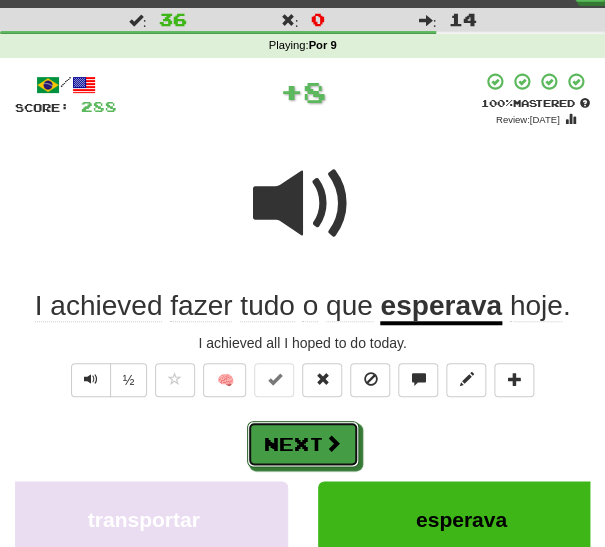 drag, startPoint x: 307, startPoint y: 431, endPoint x: 340, endPoint y: 393, distance: 50.32892 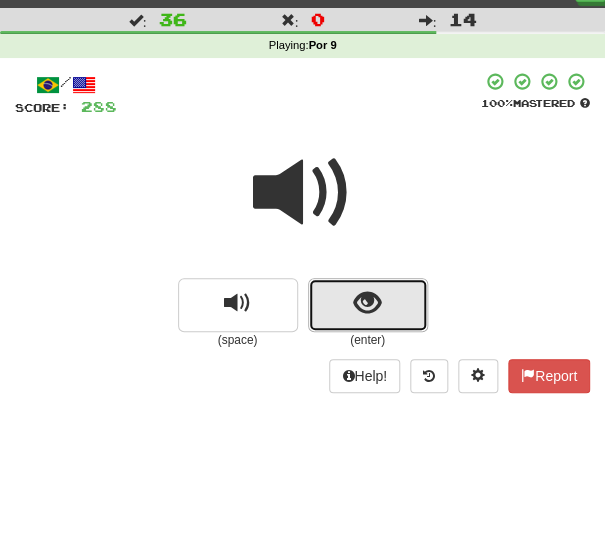 click at bounding box center (368, 305) 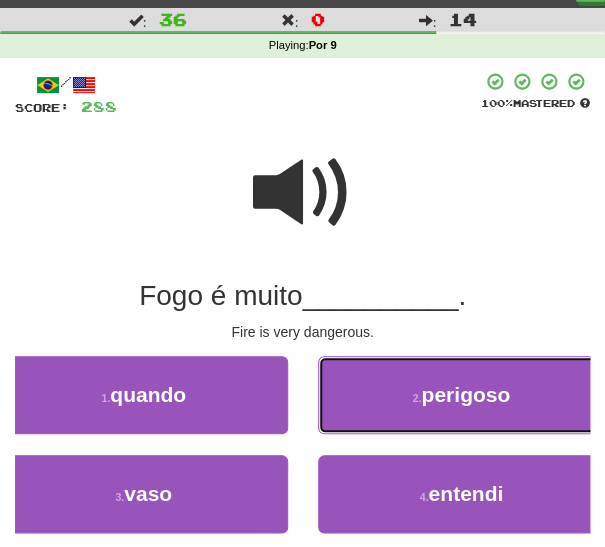 drag, startPoint x: 378, startPoint y: 403, endPoint x: 346, endPoint y: 413, distance: 33.526108 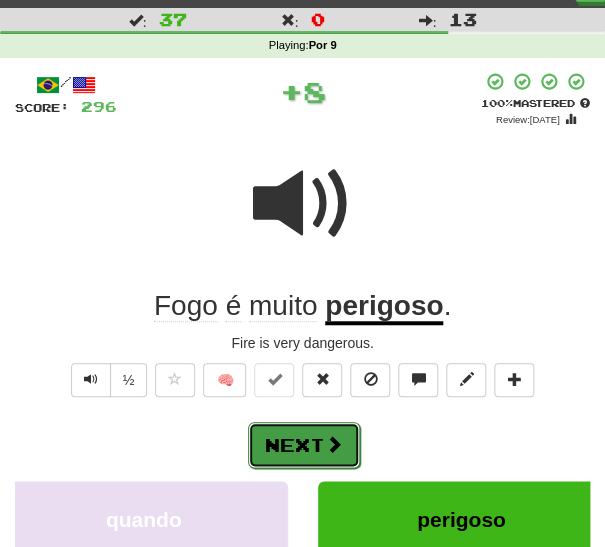 click on "Next" at bounding box center [304, 445] 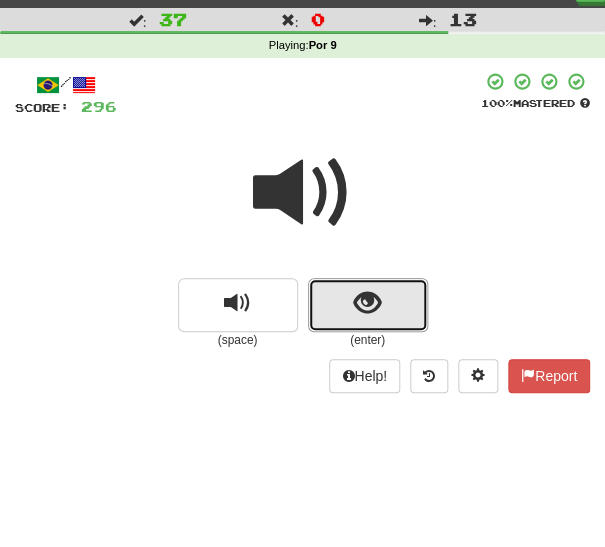 click at bounding box center (368, 305) 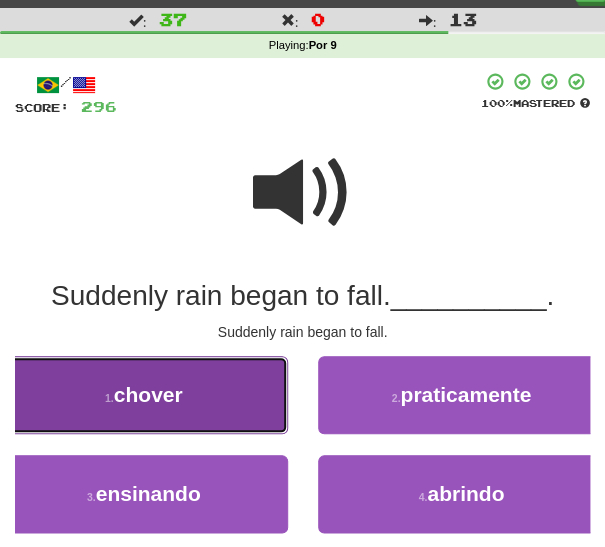 click on "1 .  chover" at bounding box center [144, 395] 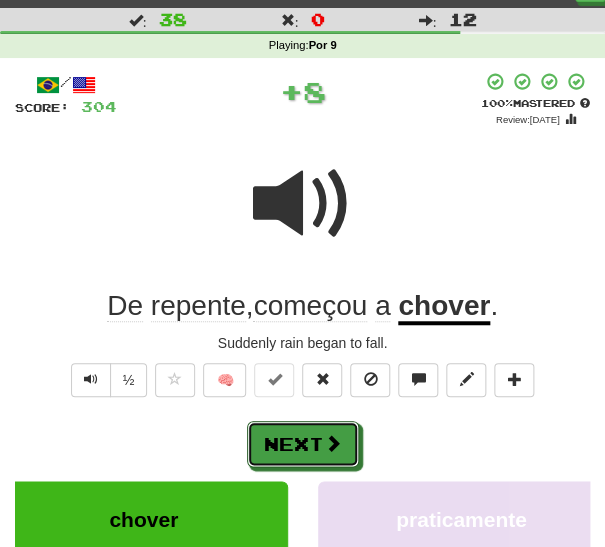 drag, startPoint x: 296, startPoint y: 434, endPoint x: 319, endPoint y: 406, distance: 36.23534 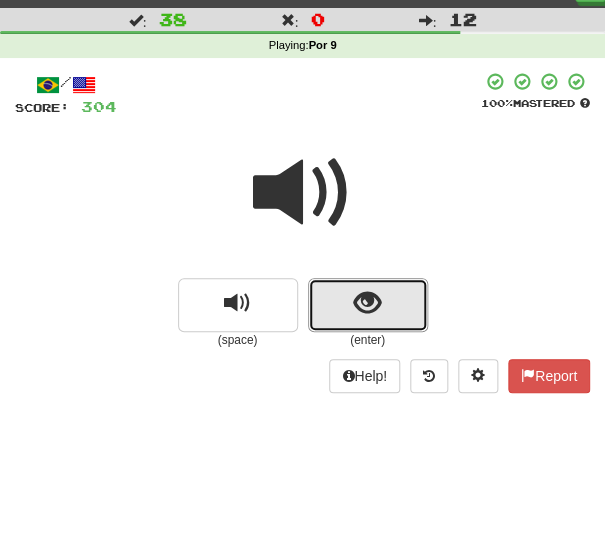 drag, startPoint x: 335, startPoint y: 310, endPoint x: 322, endPoint y: 320, distance: 16.40122 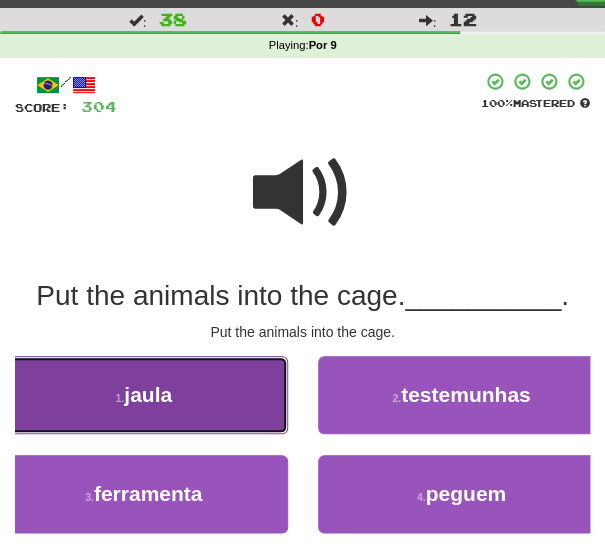 click on "1 .  jaula" at bounding box center [144, 395] 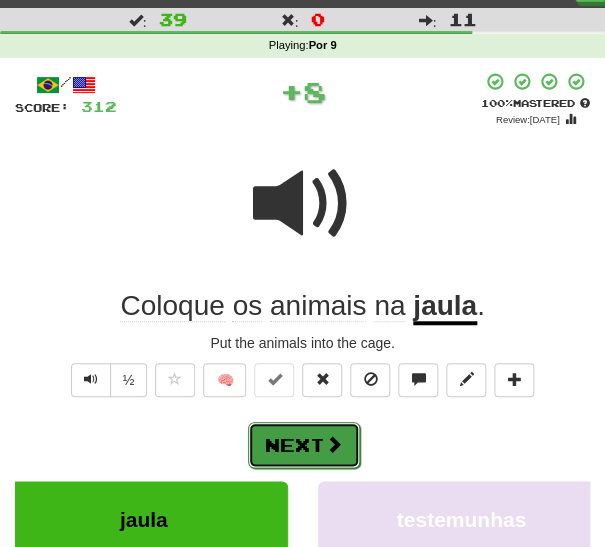 click on "Next" at bounding box center (304, 445) 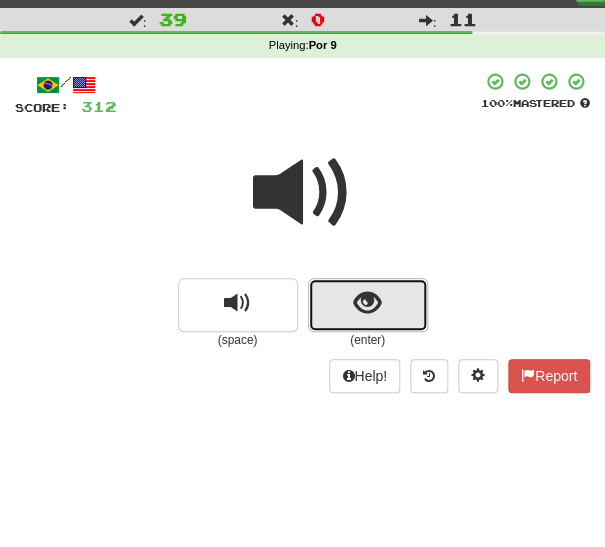 click at bounding box center (368, 305) 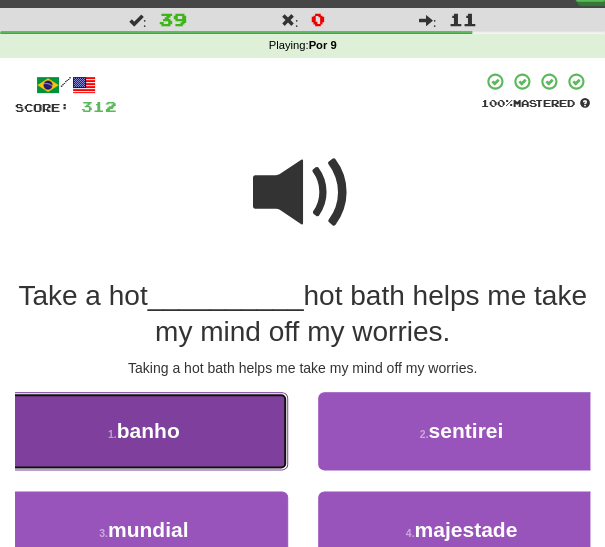 click on "banho" at bounding box center [148, 430] 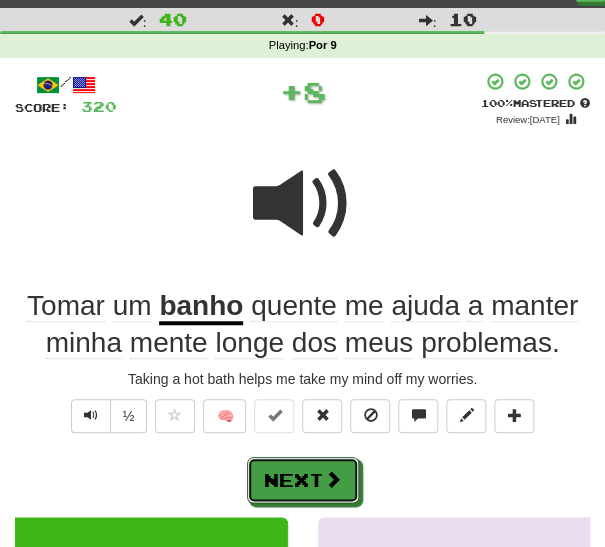 click on "Next" at bounding box center [303, 480] 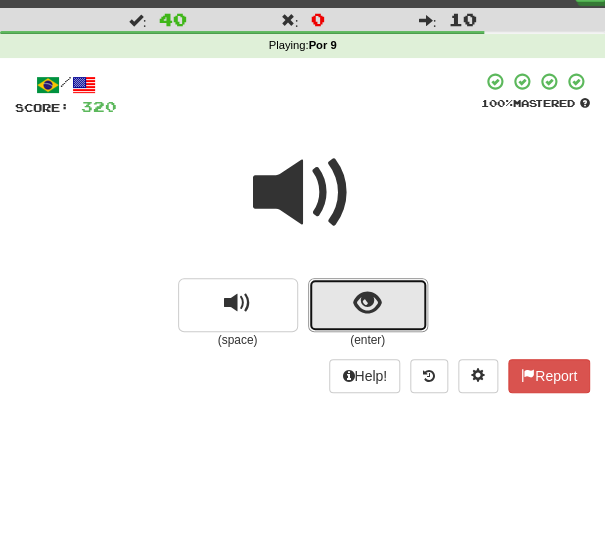 drag, startPoint x: 334, startPoint y: 305, endPoint x: 319, endPoint y: 316, distance: 18.601076 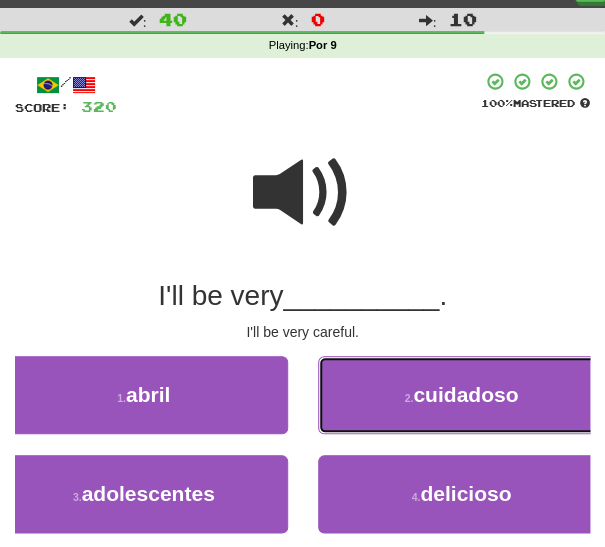 drag, startPoint x: 349, startPoint y: 404, endPoint x: 335, endPoint y: 412, distance: 16.124516 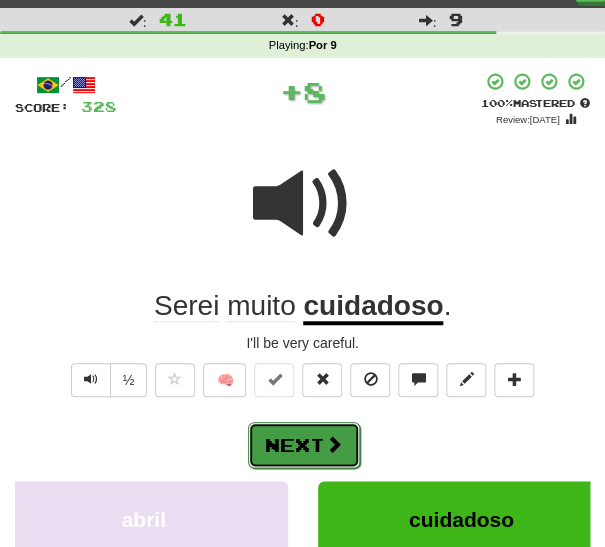 click on "Next" at bounding box center [304, 445] 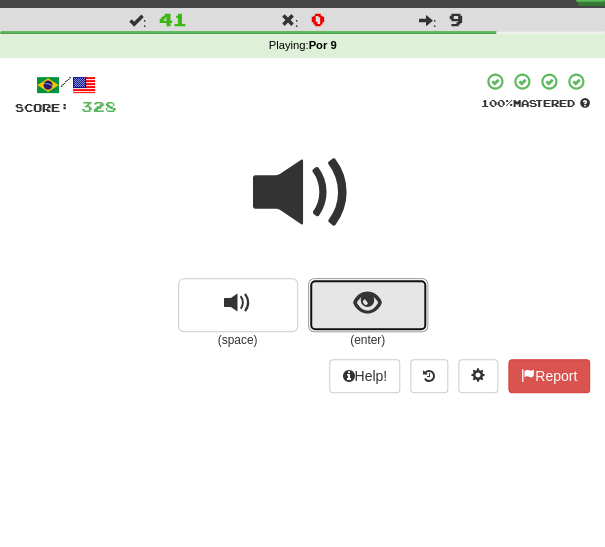 drag, startPoint x: 345, startPoint y: 305, endPoint x: 325, endPoint y: 319, distance: 24.41311 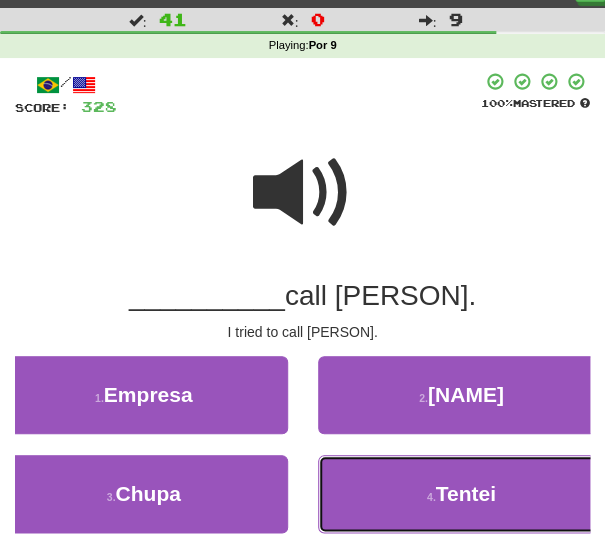 click on "4 .  Tentei" at bounding box center (462, 494) 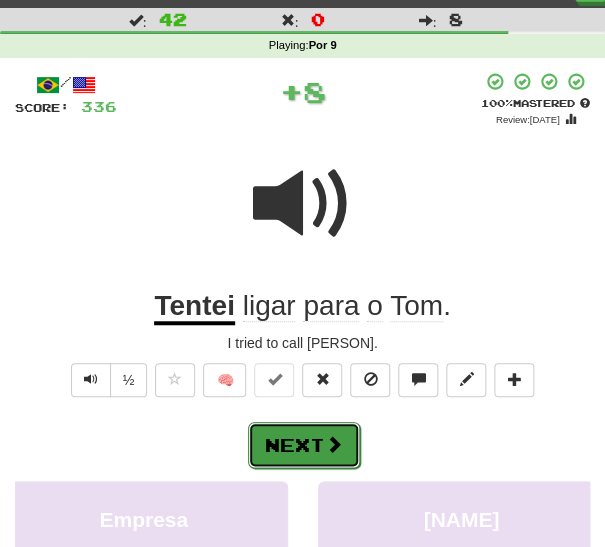 click on "Next" at bounding box center (304, 445) 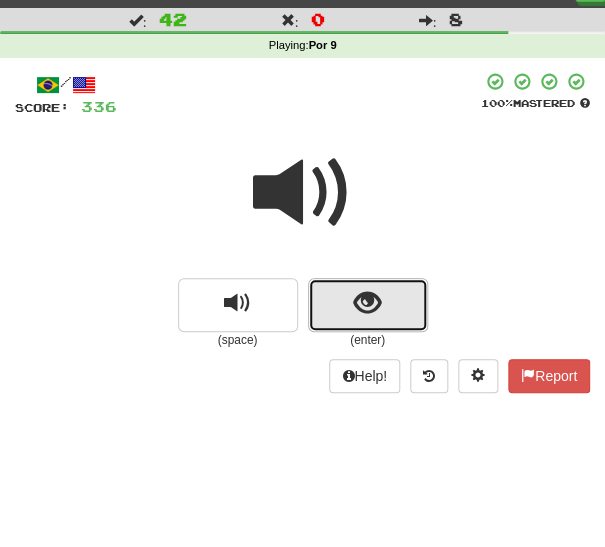 click at bounding box center [368, 305] 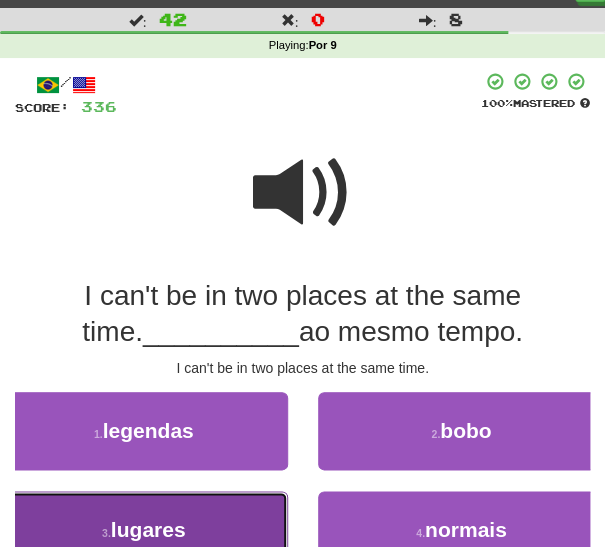 click on "3 .  lugares" at bounding box center (144, 530) 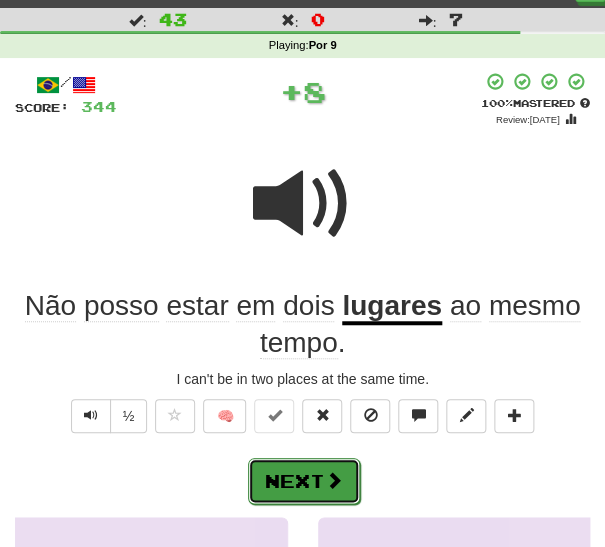 click on "Next" at bounding box center (304, 481) 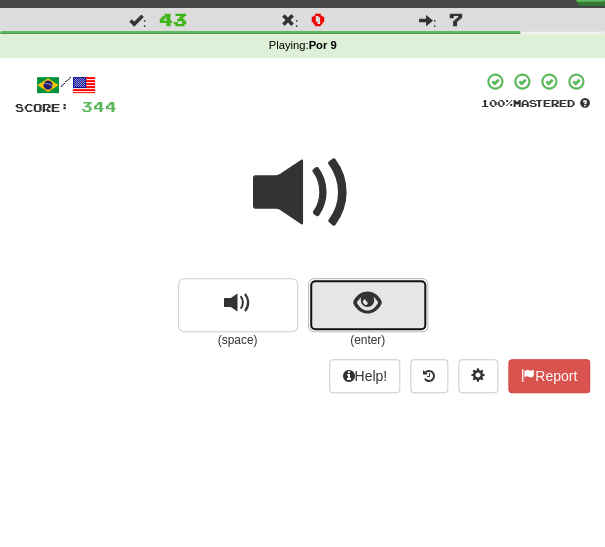 click at bounding box center (368, 305) 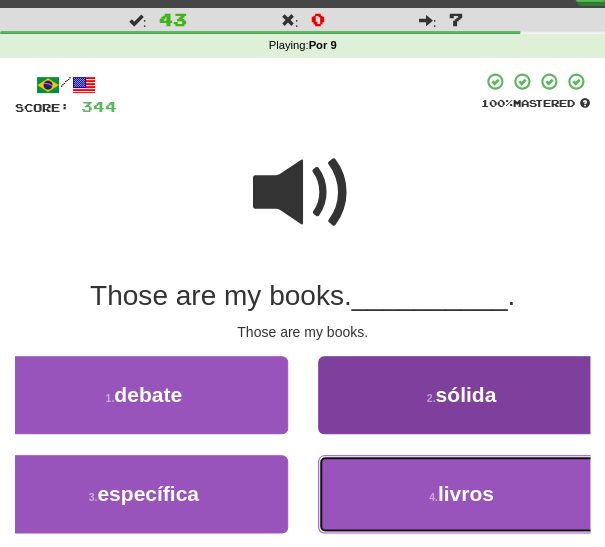 click on "4 .  livros" at bounding box center (462, 494) 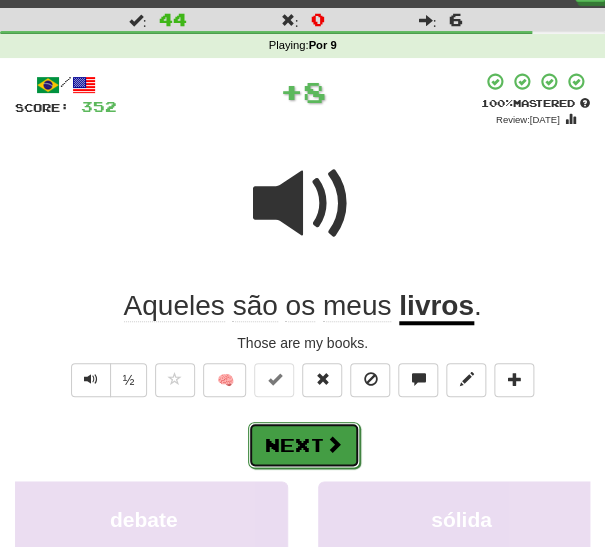 click on "Next" at bounding box center [304, 445] 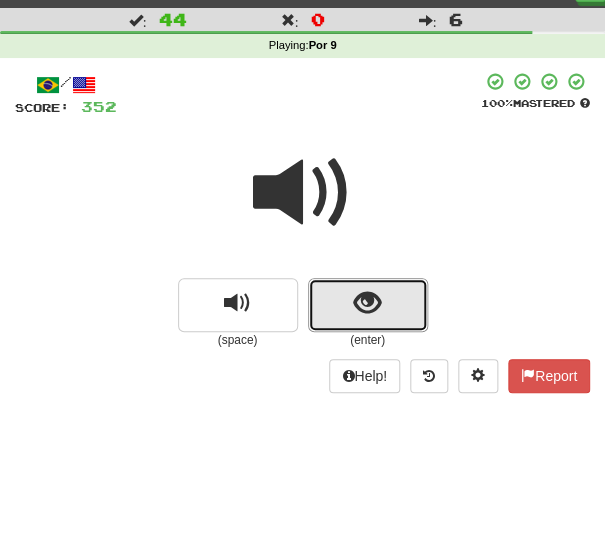 click at bounding box center [368, 305] 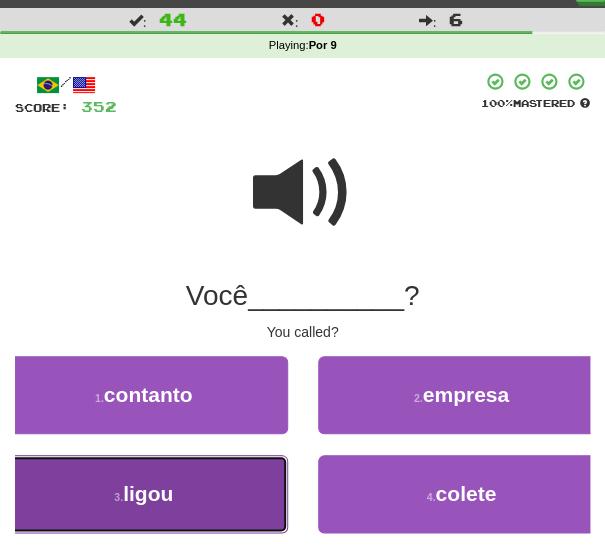 click on "3 .  ligou" at bounding box center [144, 494] 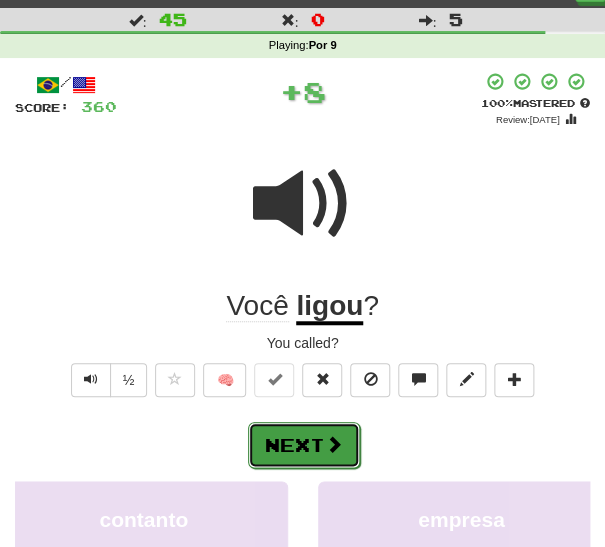 click on "Next" at bounding box center (304, 445) 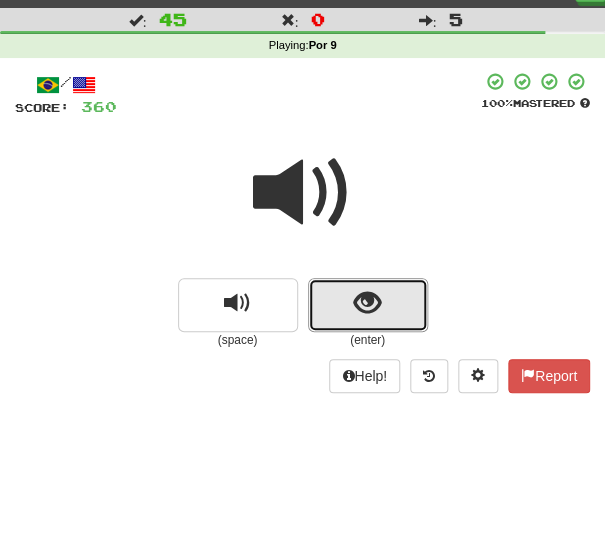 drag, startPoint x: 344, startPoint y: 310, endPoint x: 304, endPoint y: 354, distance: 59.464275 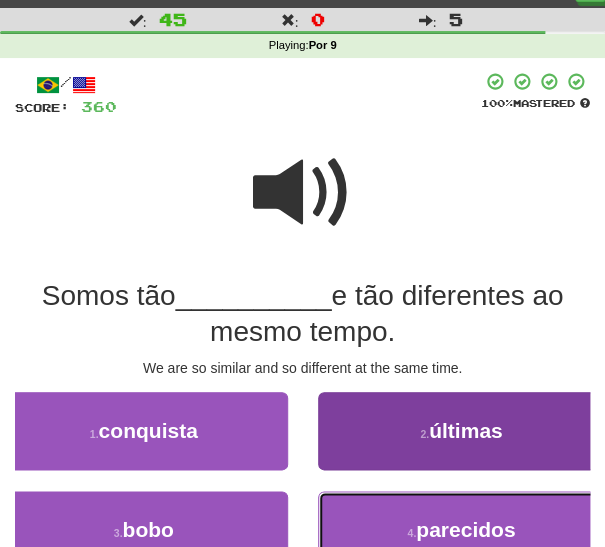 click on "4 .  parecidos" at bounding box center [462, 530] 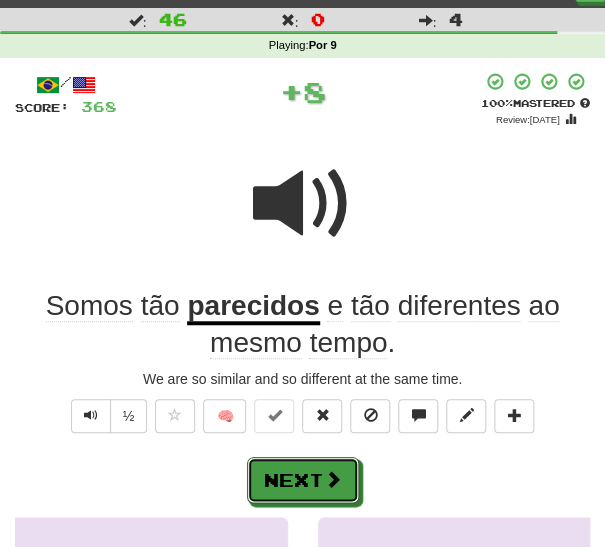 drag, startPoint x: 330, startPoint y: 469, endPoint x: 340, endPoint y: 447, distance: 24.166092 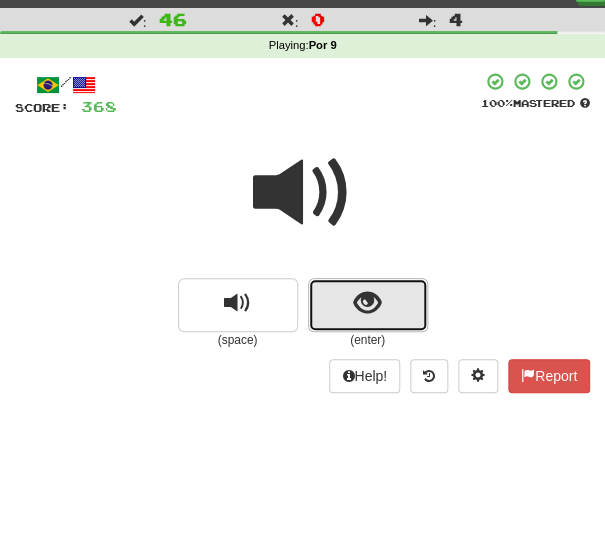 click at bounding box center (368, 305) 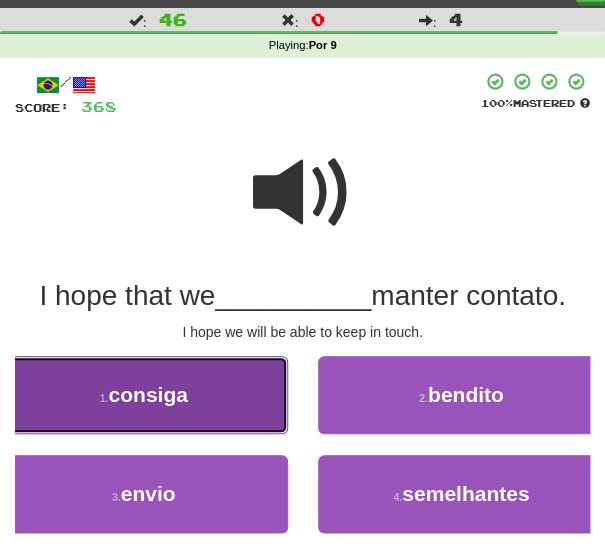 click on "1 .  consiga" at bounding box center [144, 395] 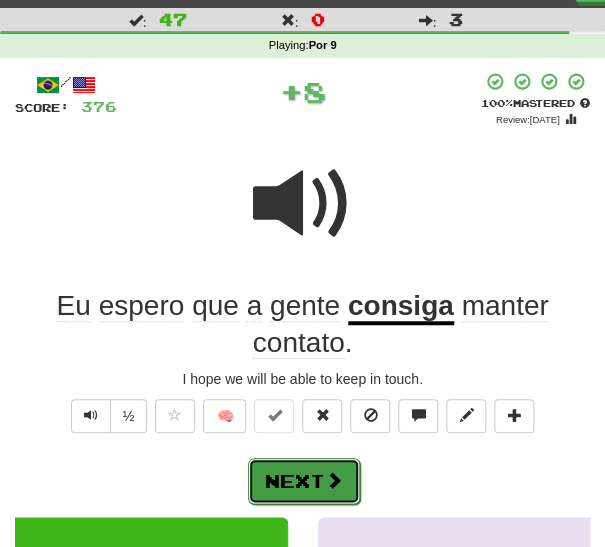 click on "Next" at bounding box center (304, 481) 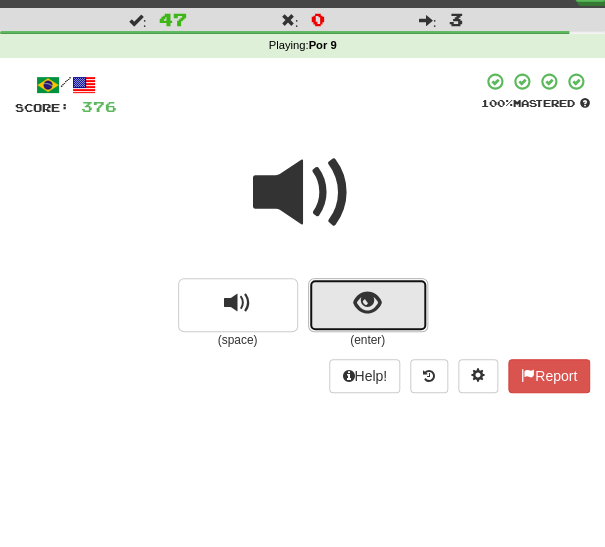 click at bounding box center [367, 303] 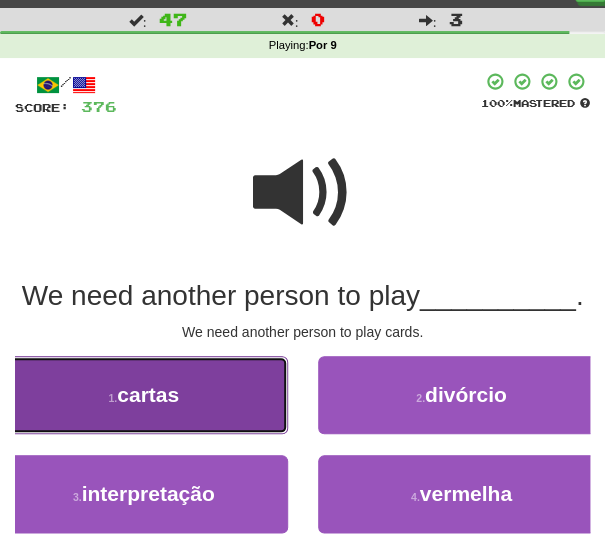 click on "1 .  cartas" at bounding box center (144, 395) 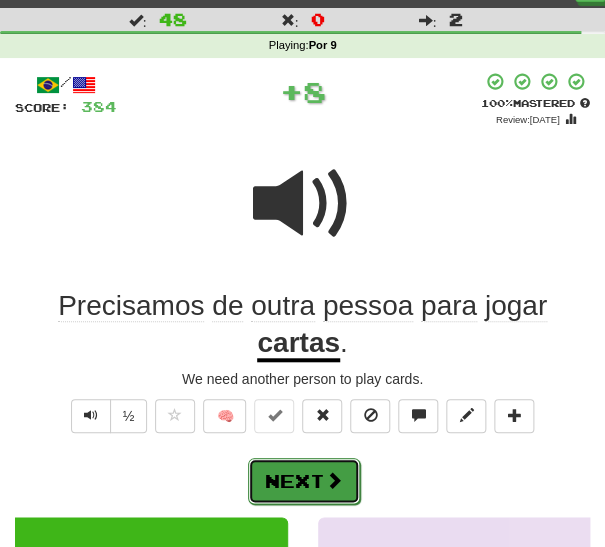 click on "Next" at bounding box center (304, 481) 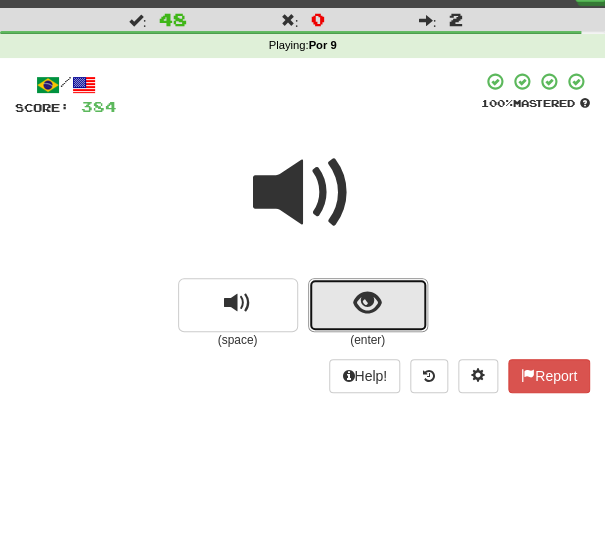 click at bounding box center (368, 305) 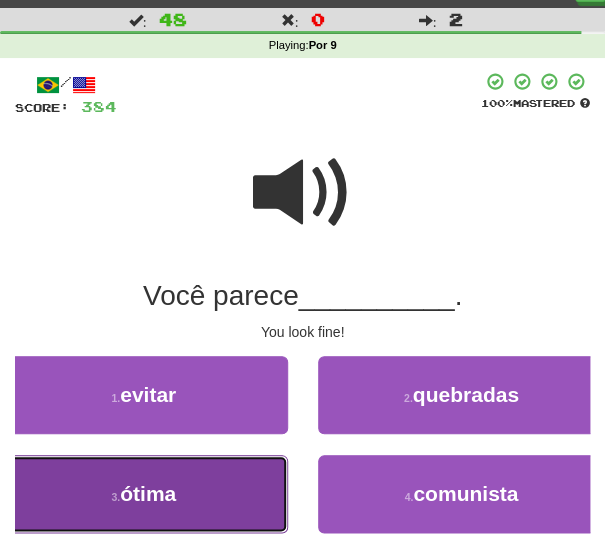click on "3 .  ótima" at bounding box center [144, 494] 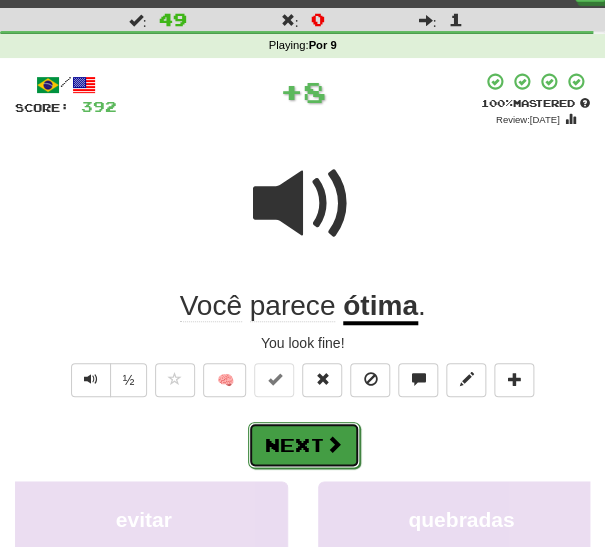 click on "Next" at bounding box center (304, 445) 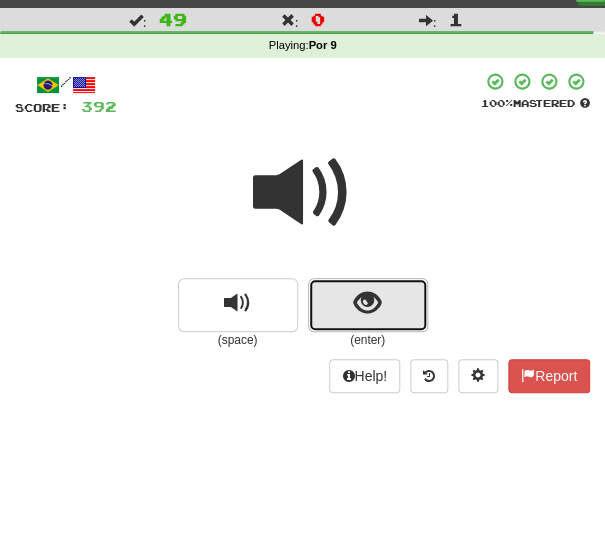 click at bounding box center (368, 305) 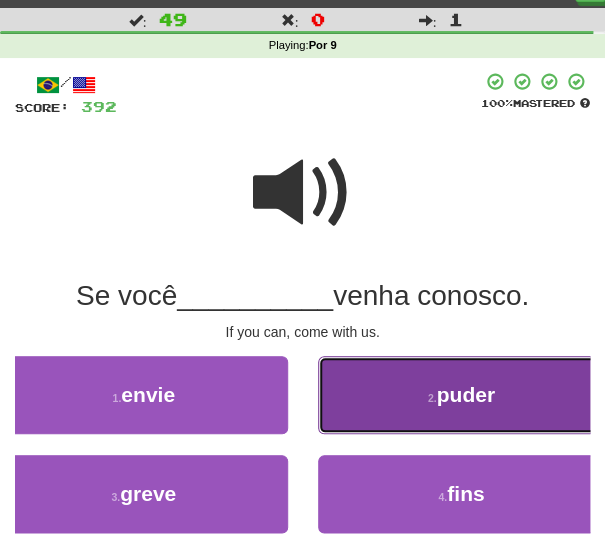 drag, startPoint x: 393, startPoint y: 404, endPoint x: 369, endPoint y: 417, distance: 27.294687 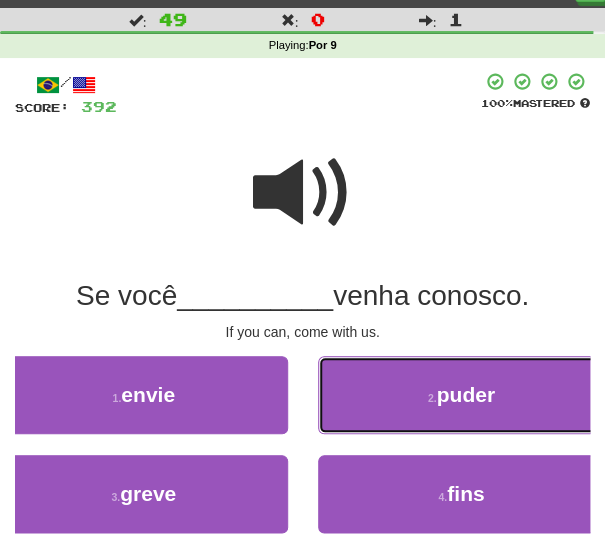click on "2 .  puder" at bounding box center [462, 395] 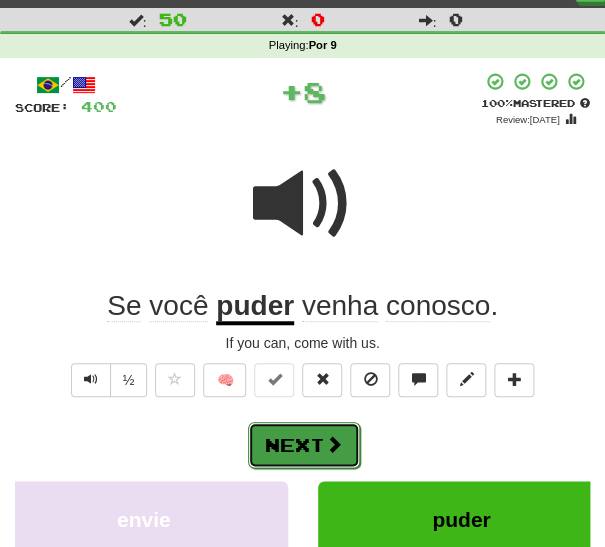 click on "Next" at bounding box center (304, 445) 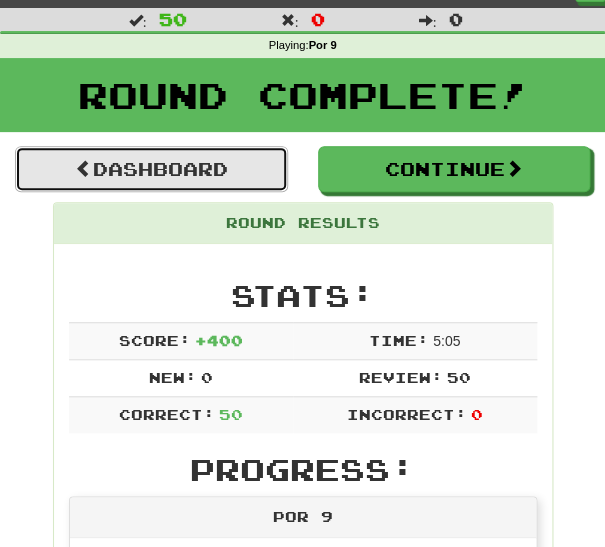 click on "Dashboard" at bounding box center (151, 169) 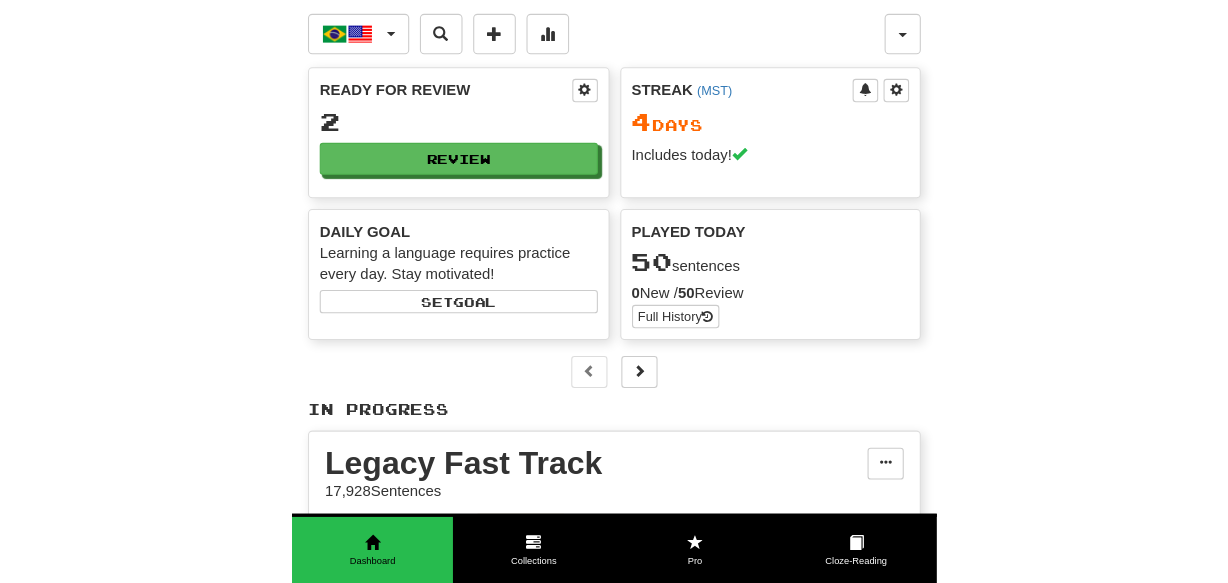 scroll, scrollTop: 0, scrollLeft: 0, axis: both 